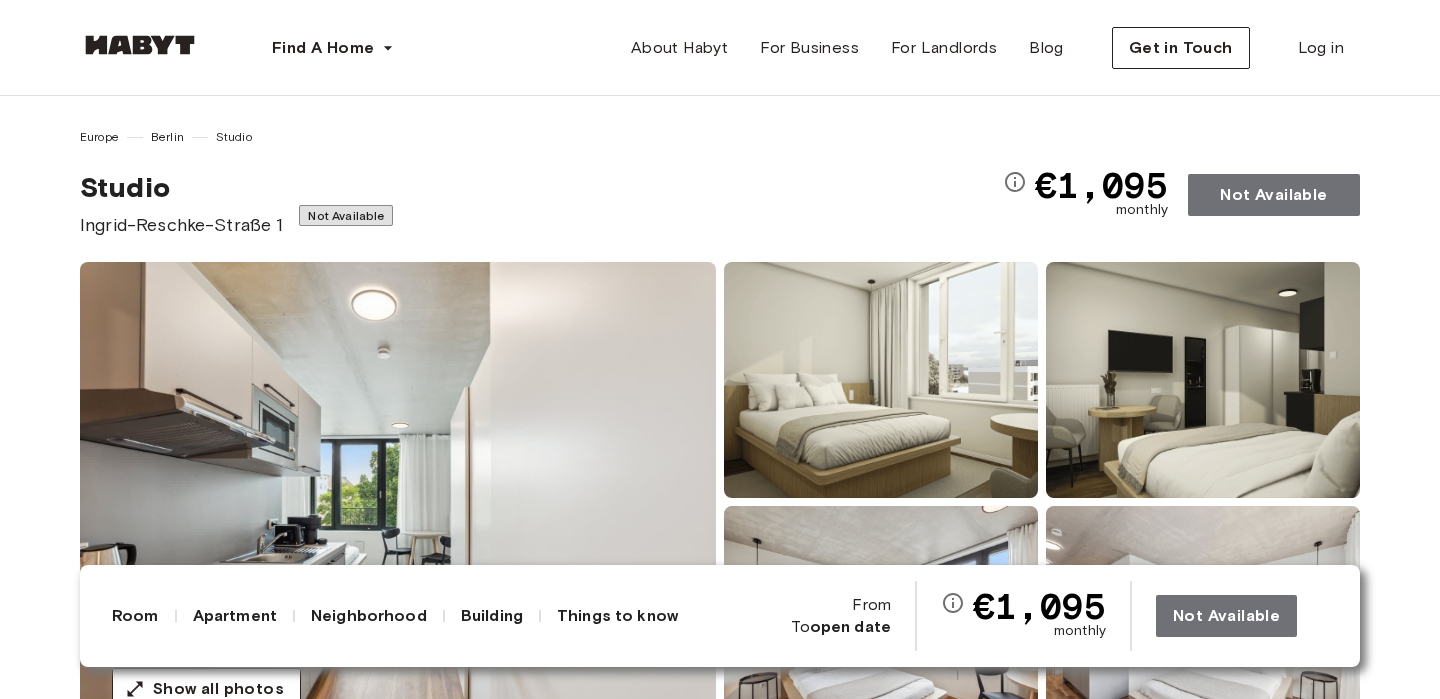 scroll, scrollTop: 0, scrollLeft: 0, axis: both 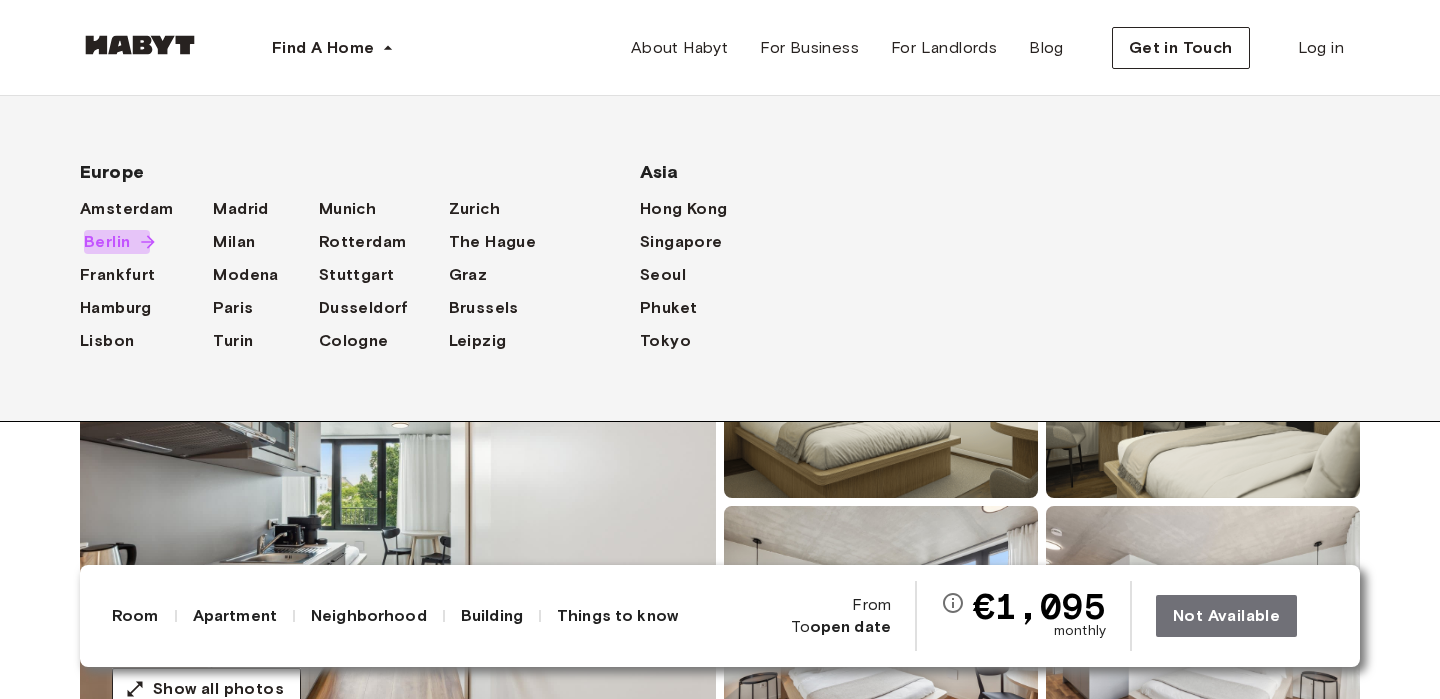 click on "Berlin" at bounding box center [107, 242] 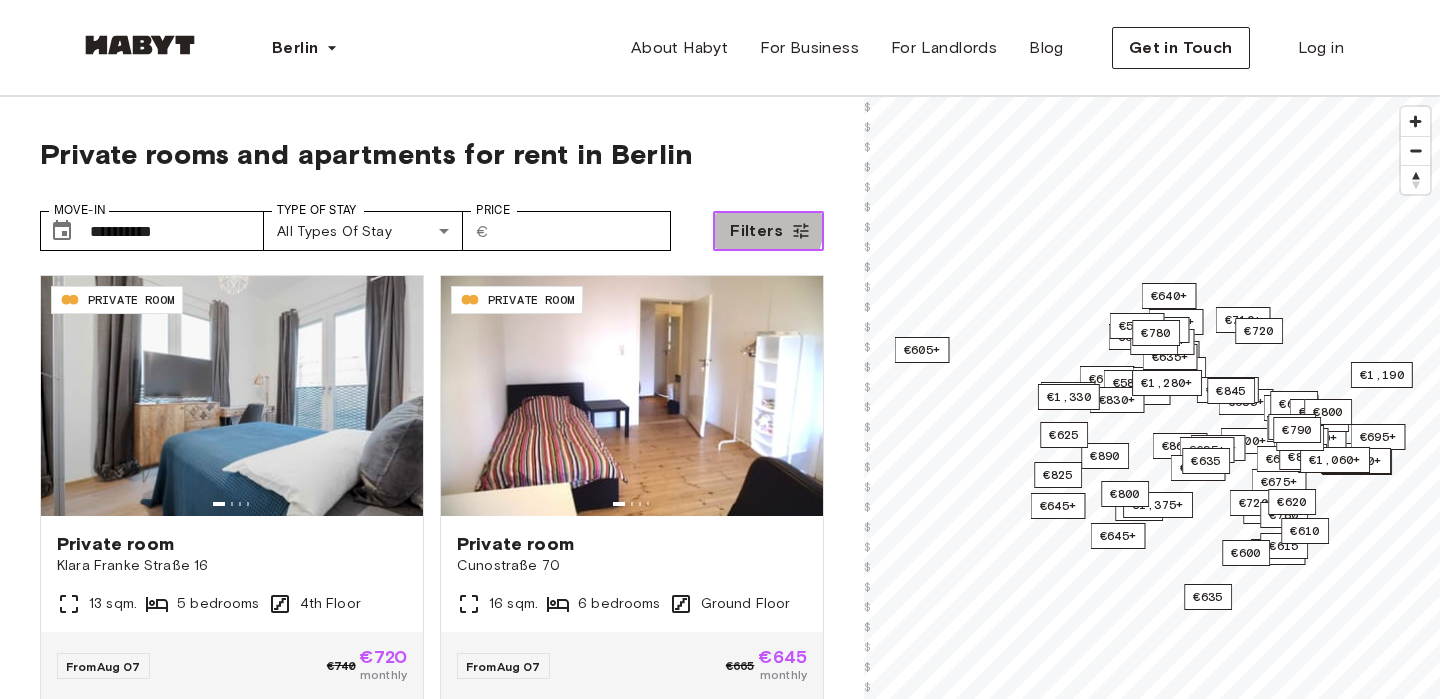 click on "Filters" at bounding box center (756, 231) 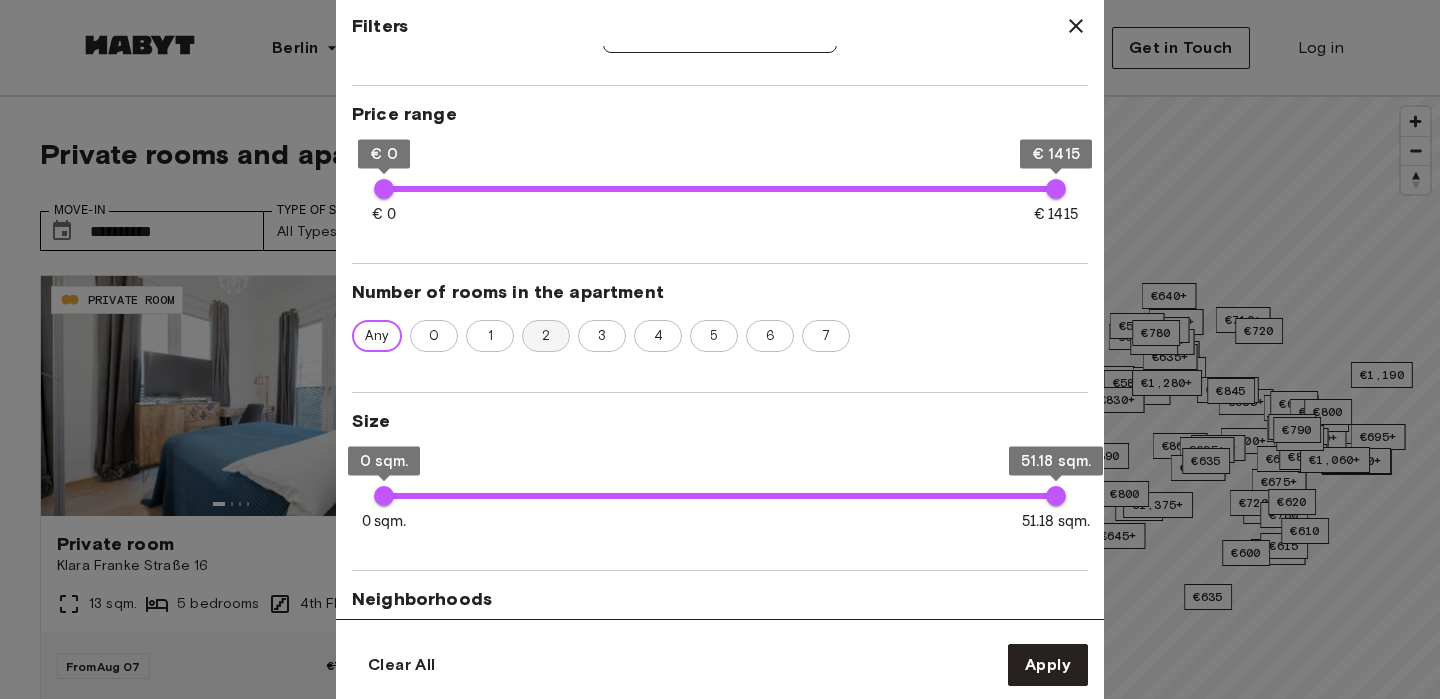 scroll, scrollTop: 374, scrollLeft: 0, axis: vertical 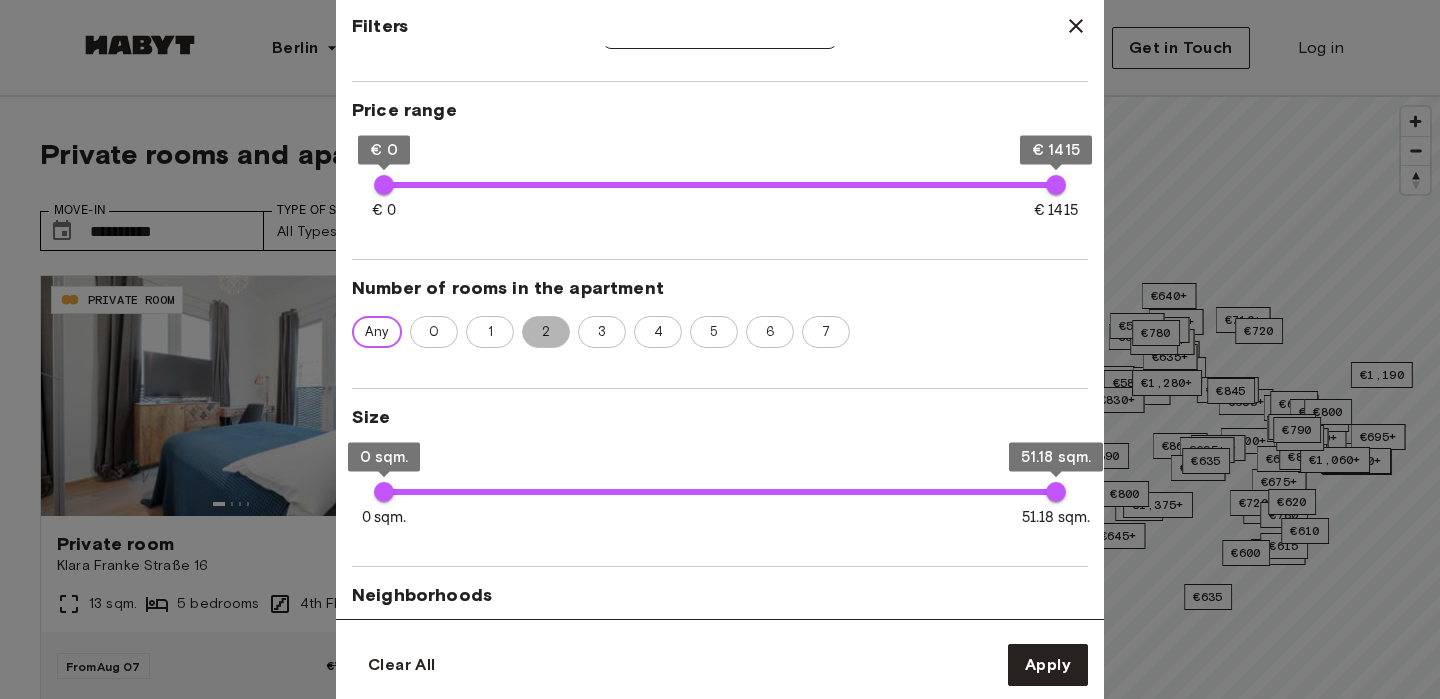click on "2" at bounding box center [546, 332] 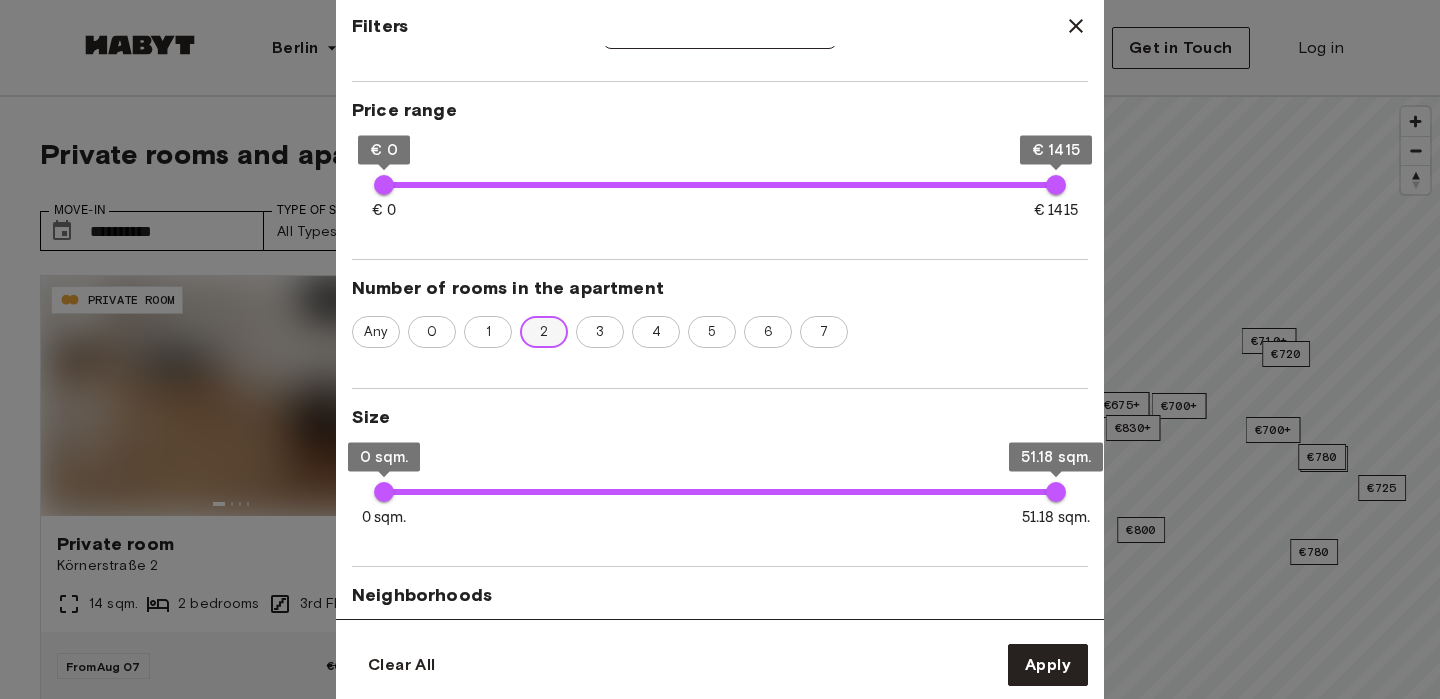 type on "**" 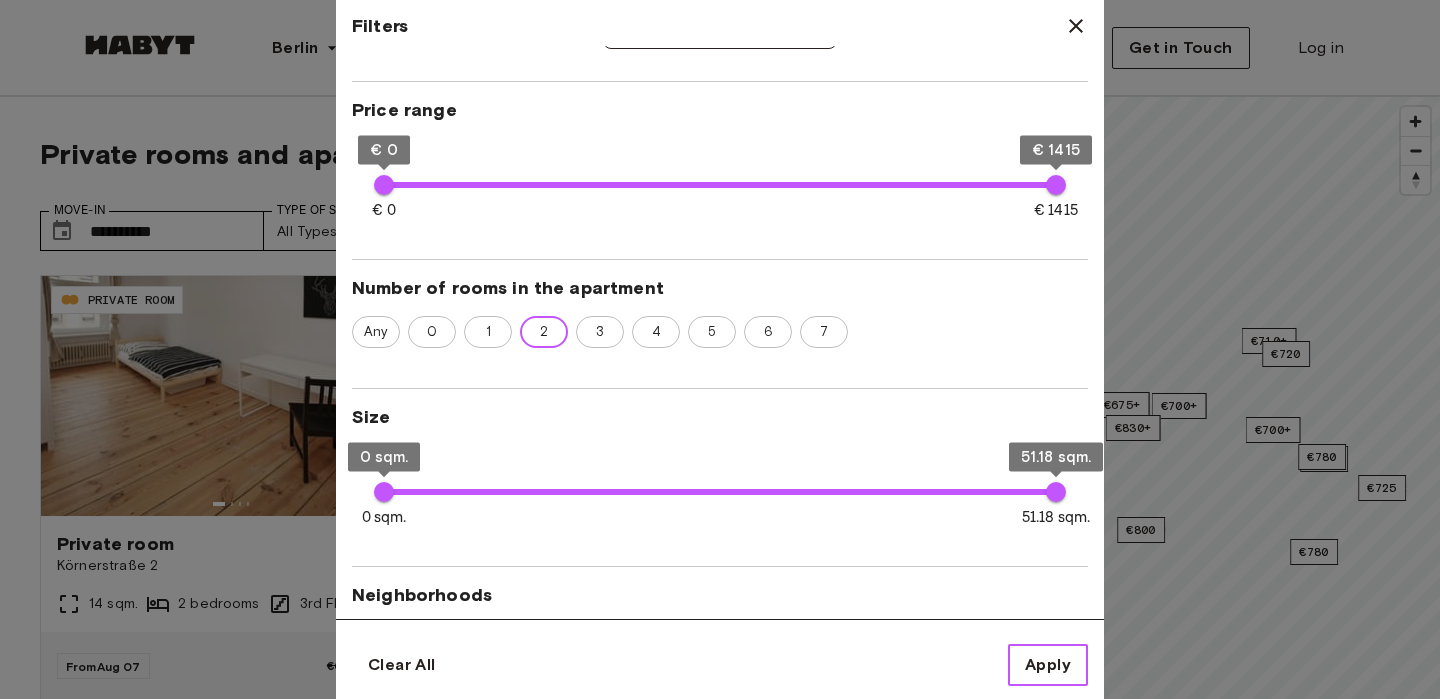 click on "Apply" at bounding box center [1048, 665] 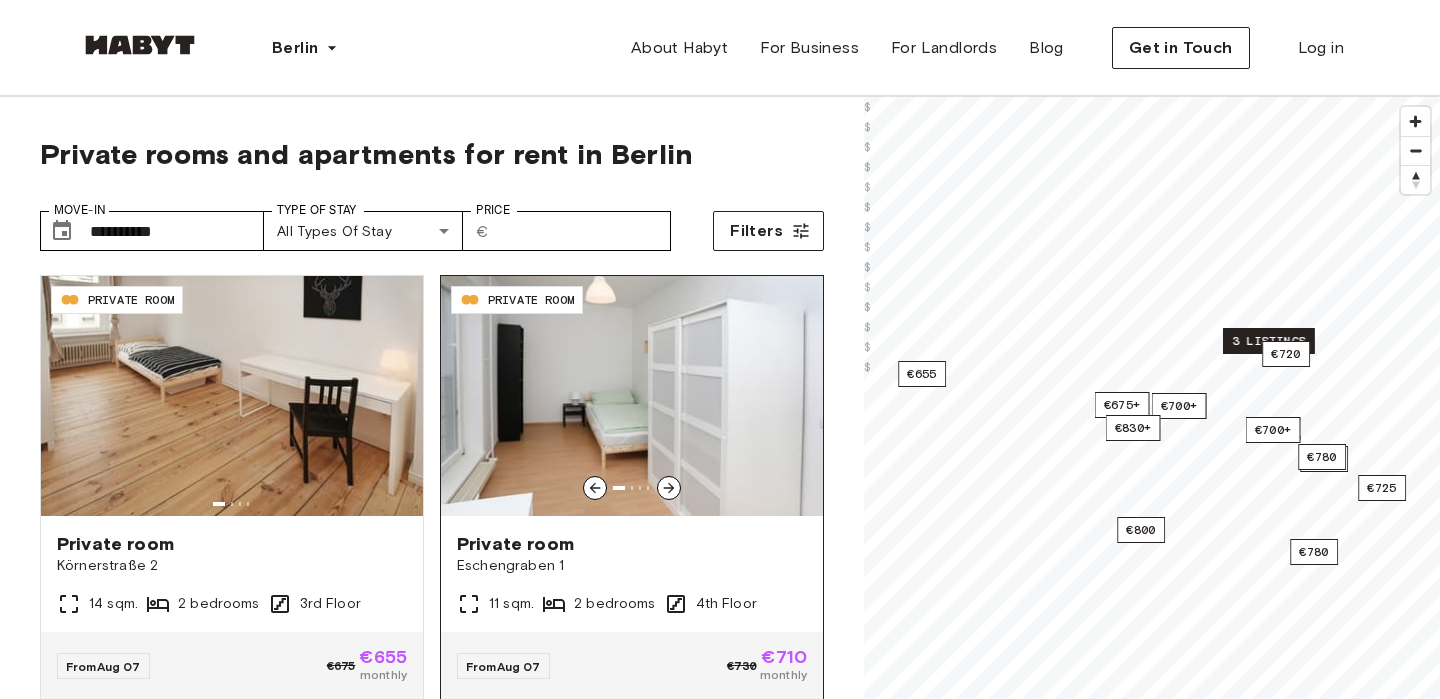 click 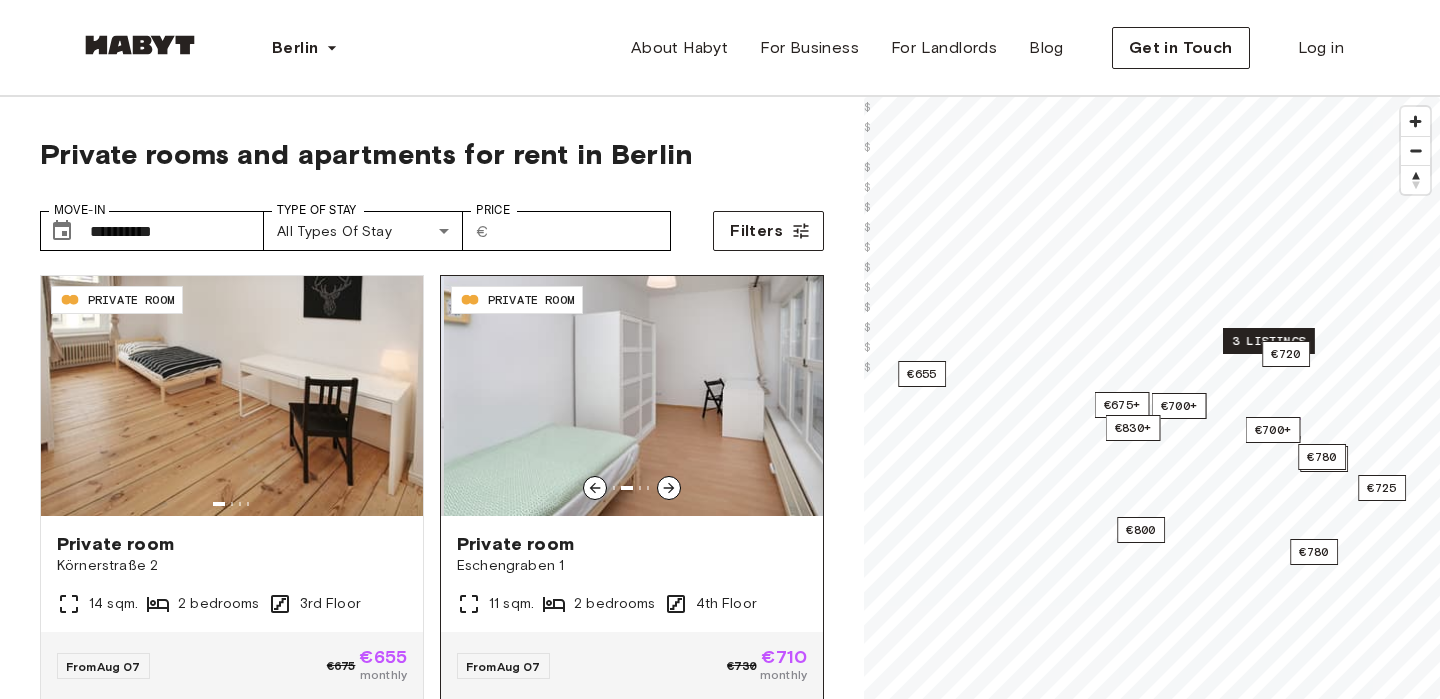 click 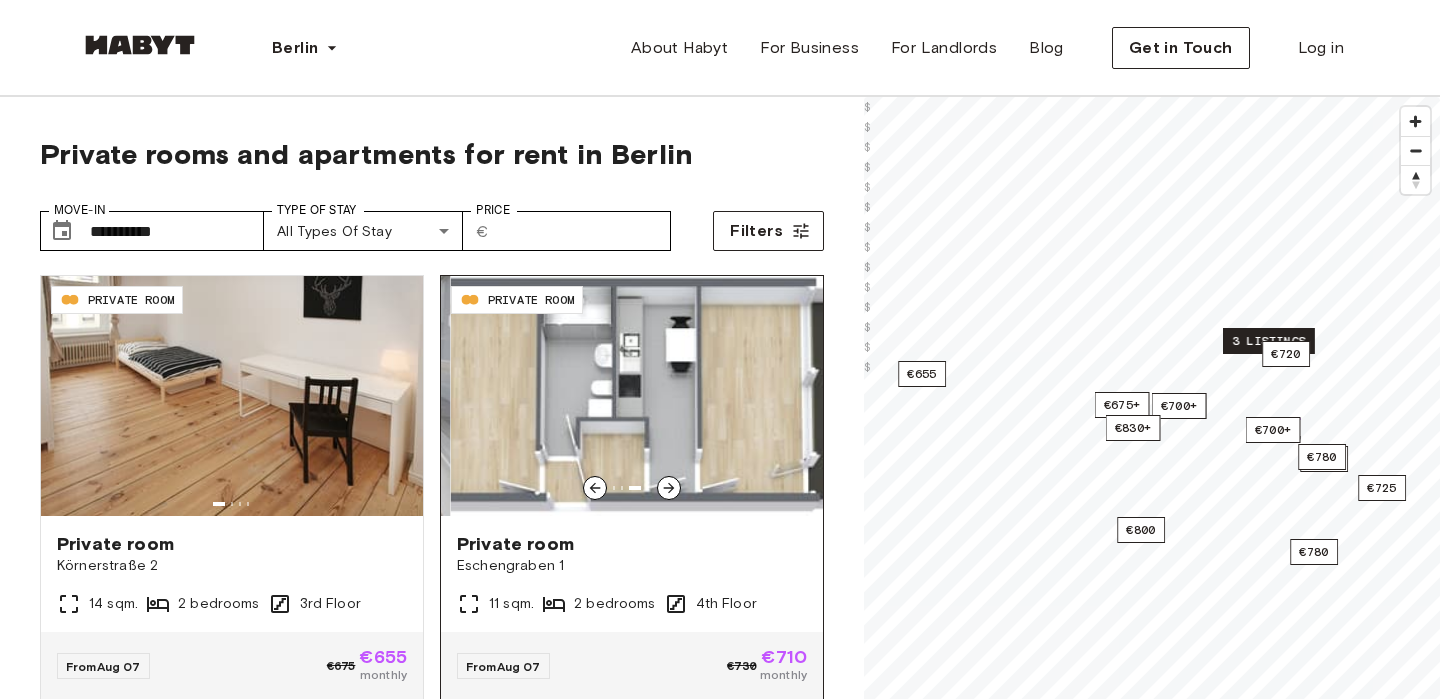 click 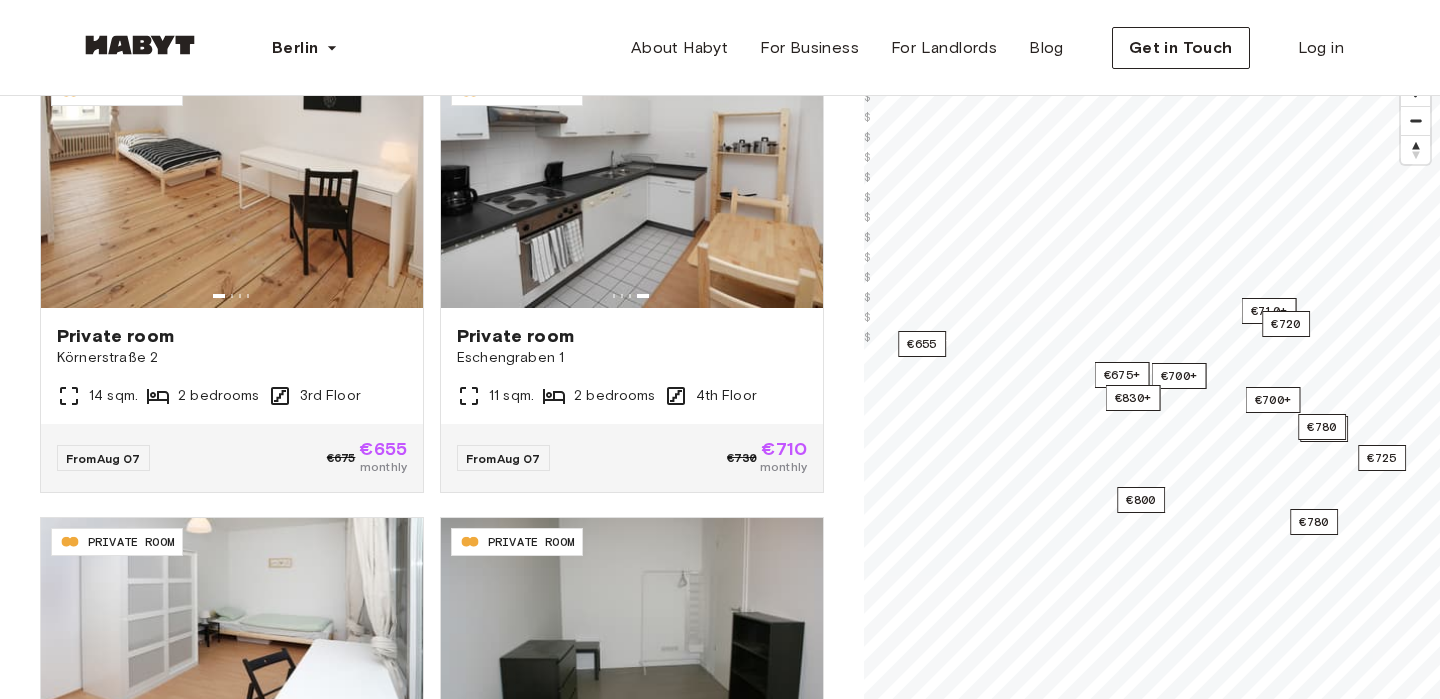 scroll, scrollTop: 0, scrollLeft: 0, axis: both 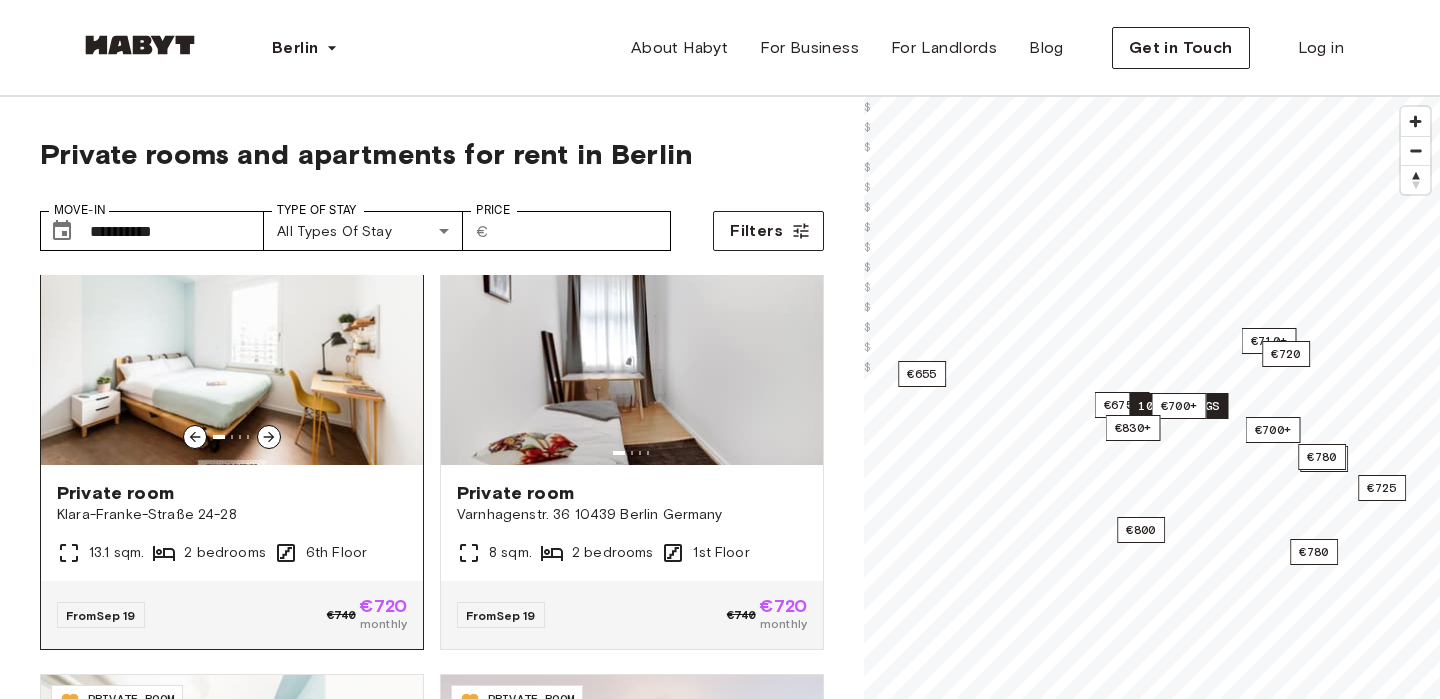 click 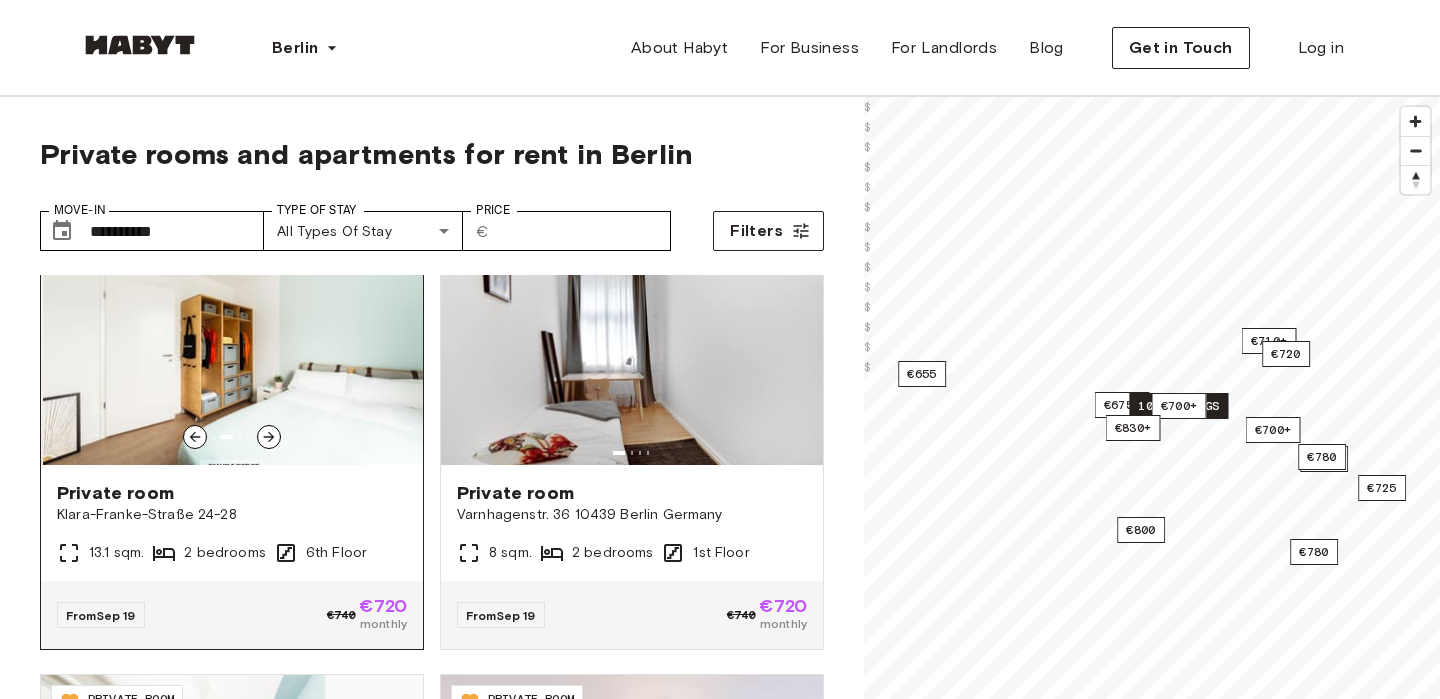 click 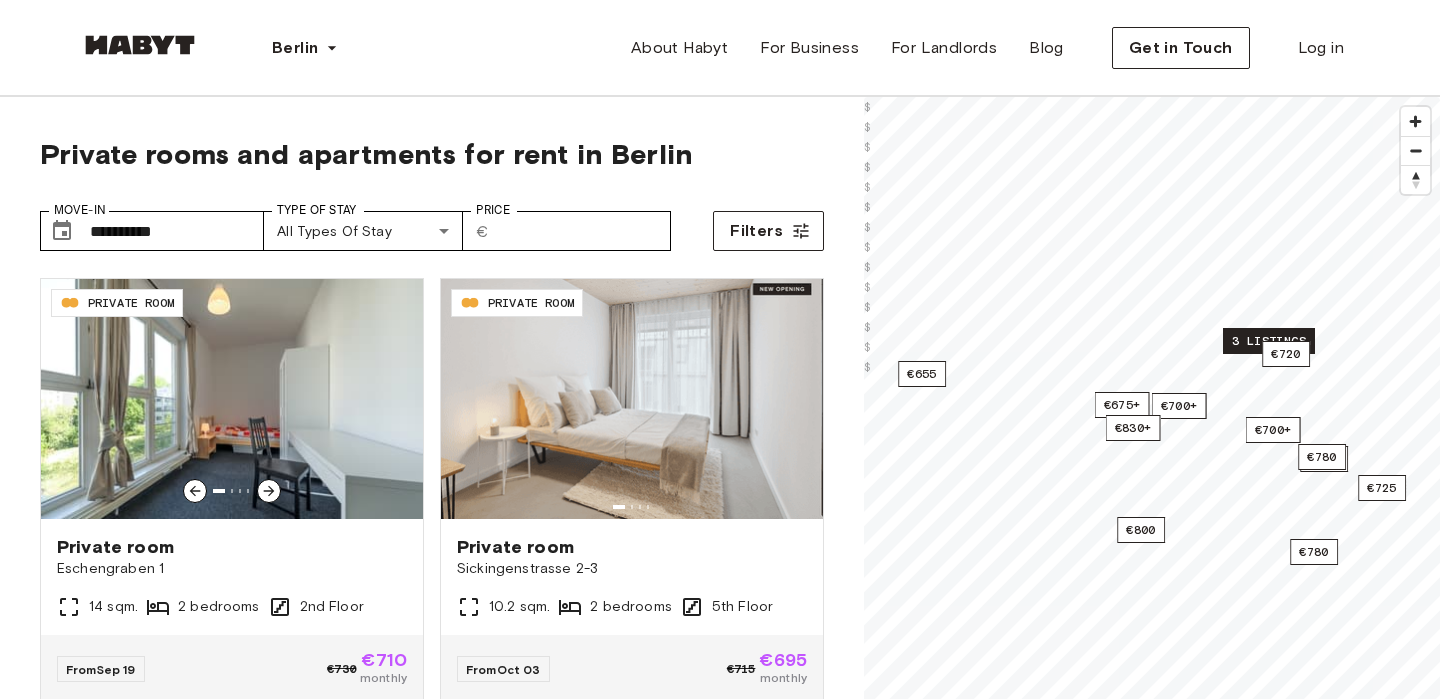 scroll, scrollTop: 2296, scrollLeft: 0, axis: vertical 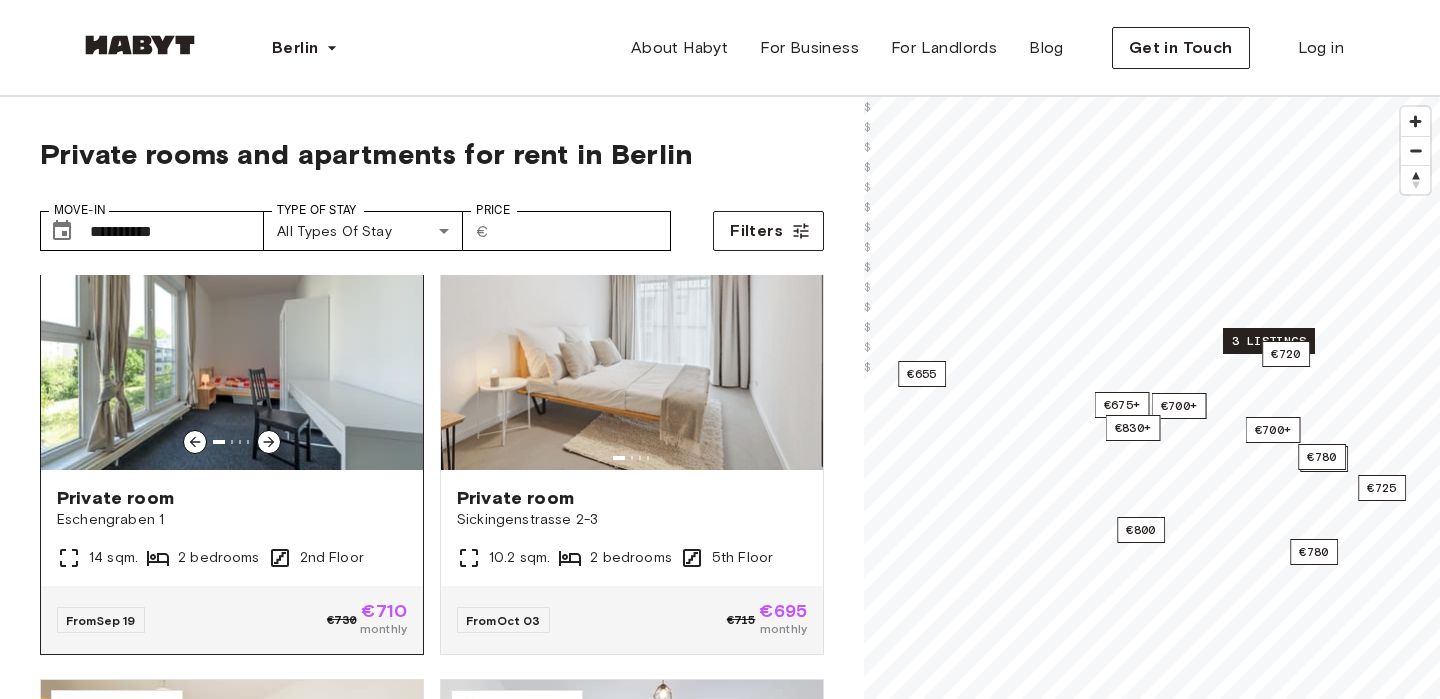 click 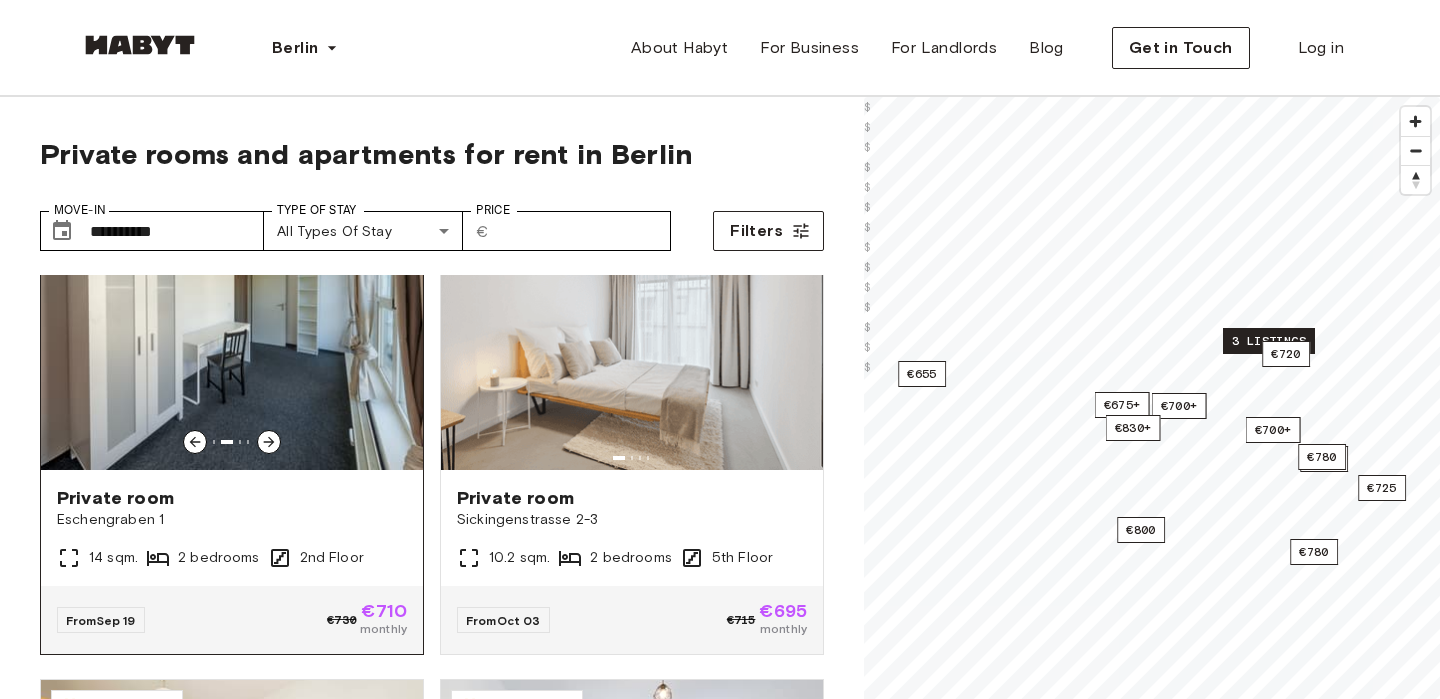 click 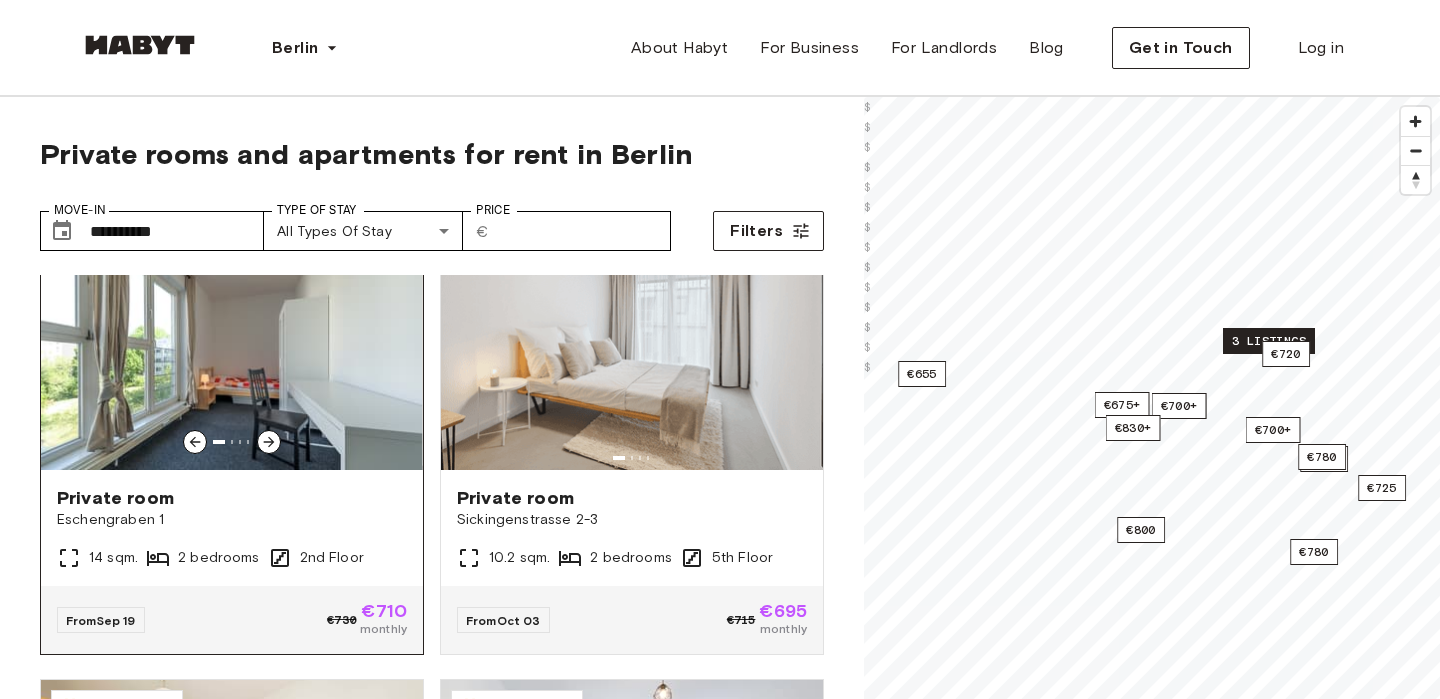click 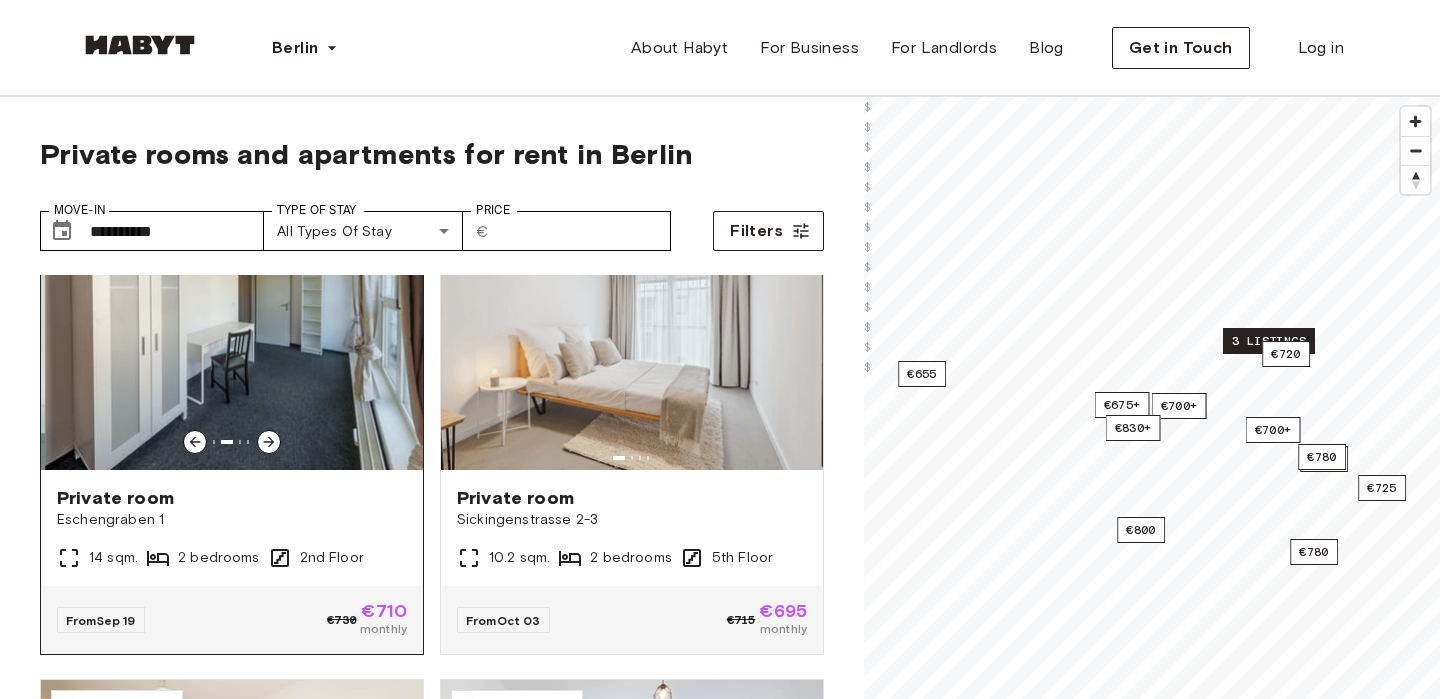click 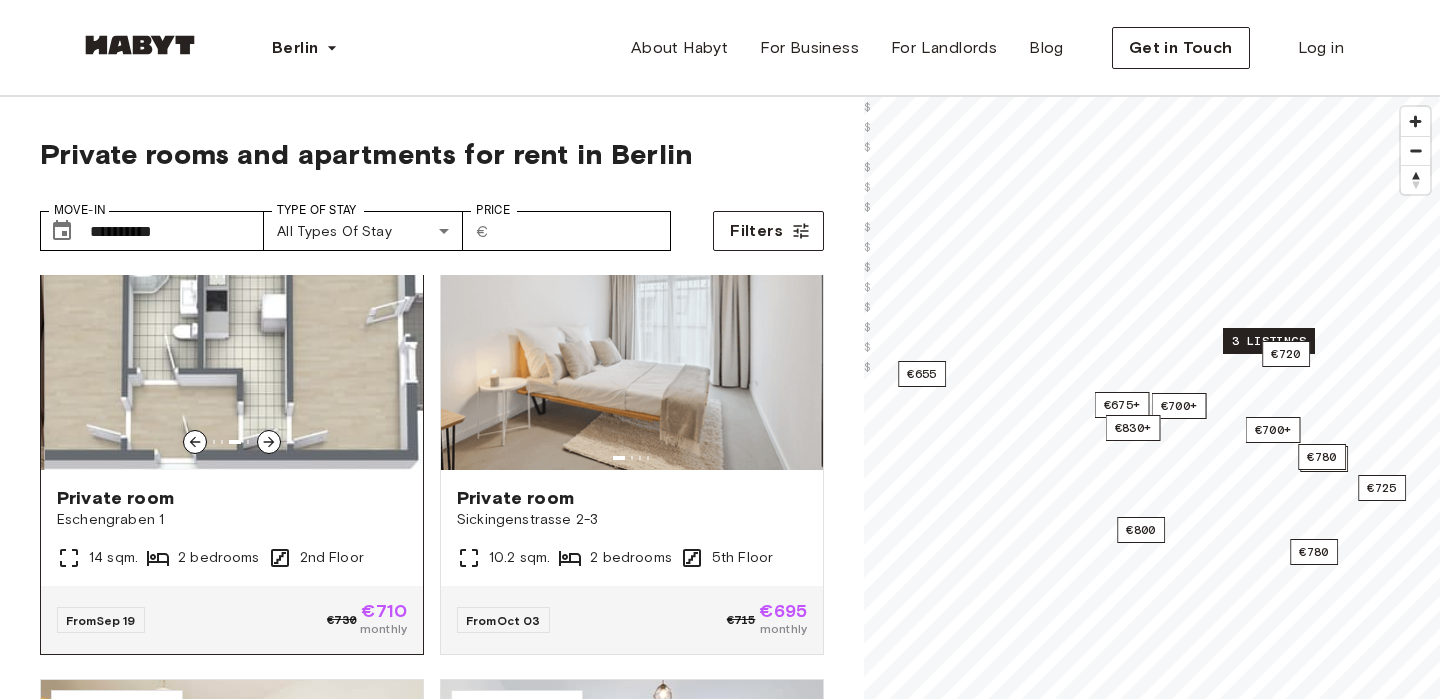 click 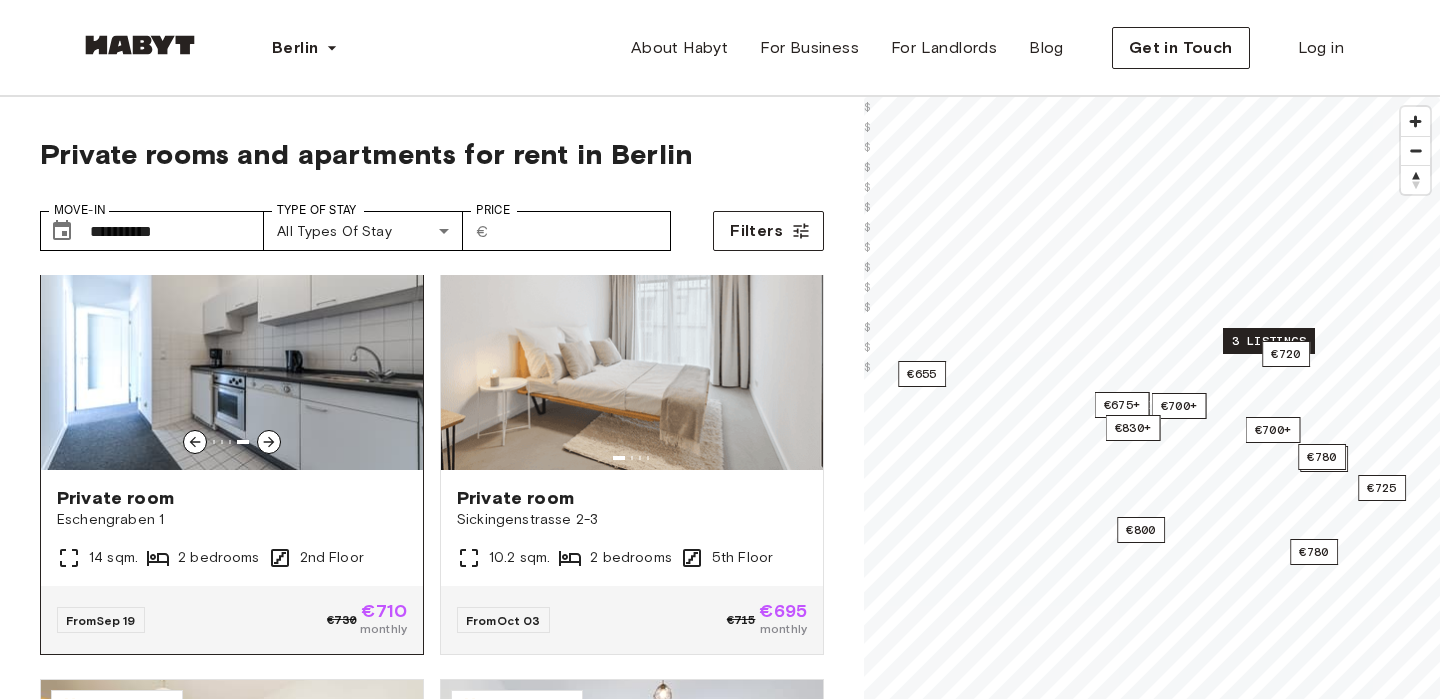 click 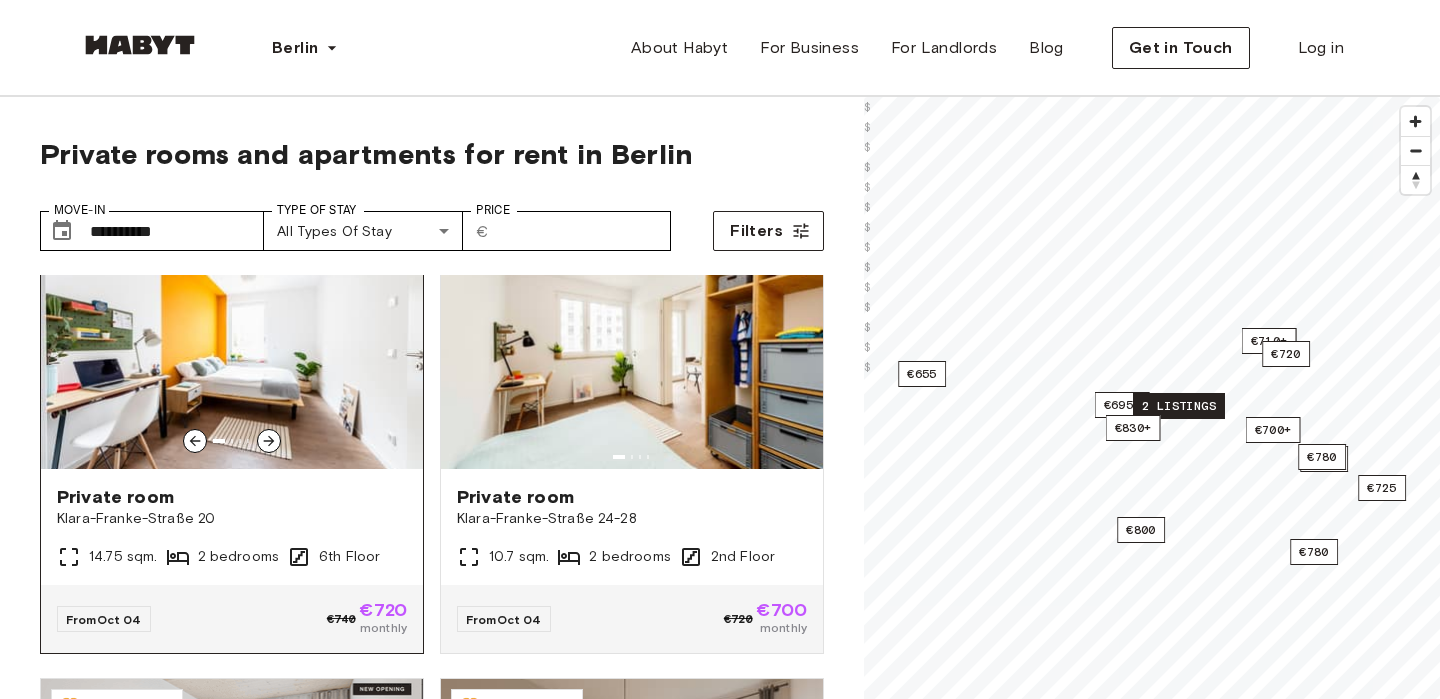 scroll, scrollTop: 3891, scrollLeft: 0, axis: vertical 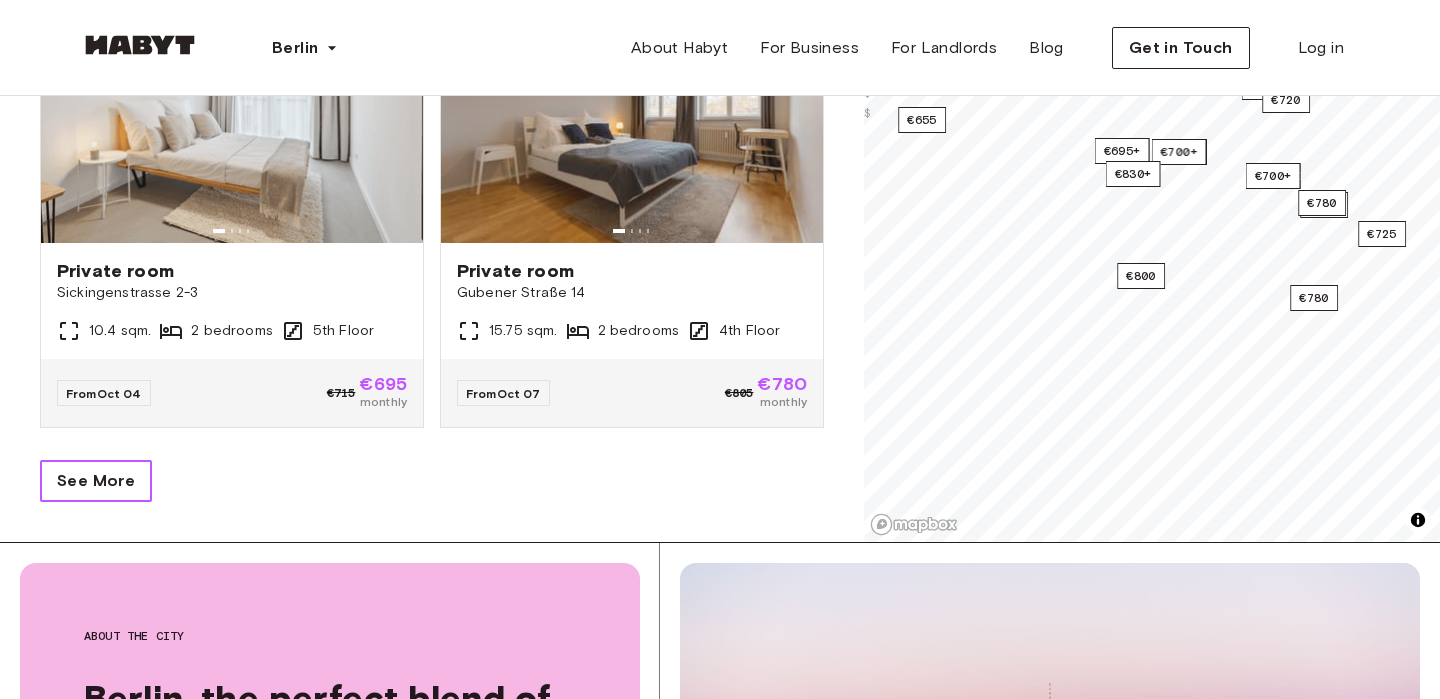 click on "See More" at bounding box center [96, 481] 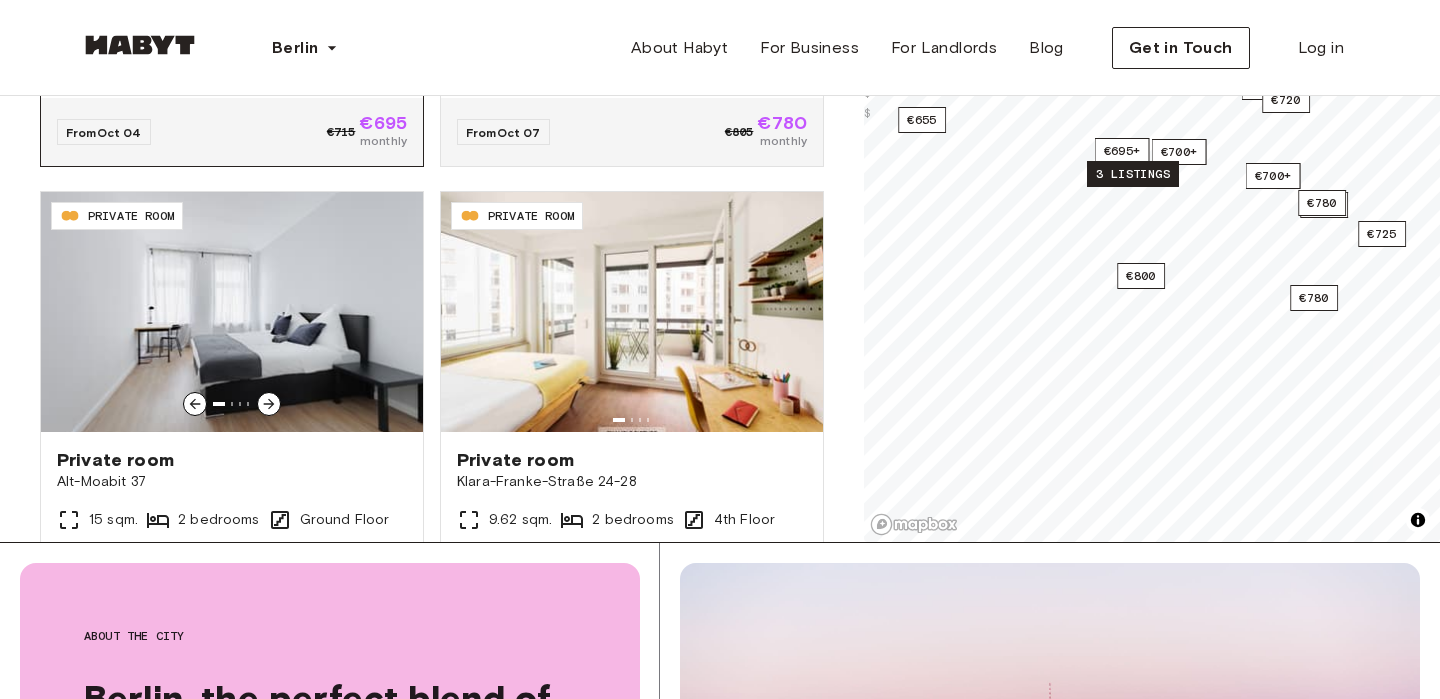 scroll, scrollTop: 4266, scrollLeft: 0, axis: vertical 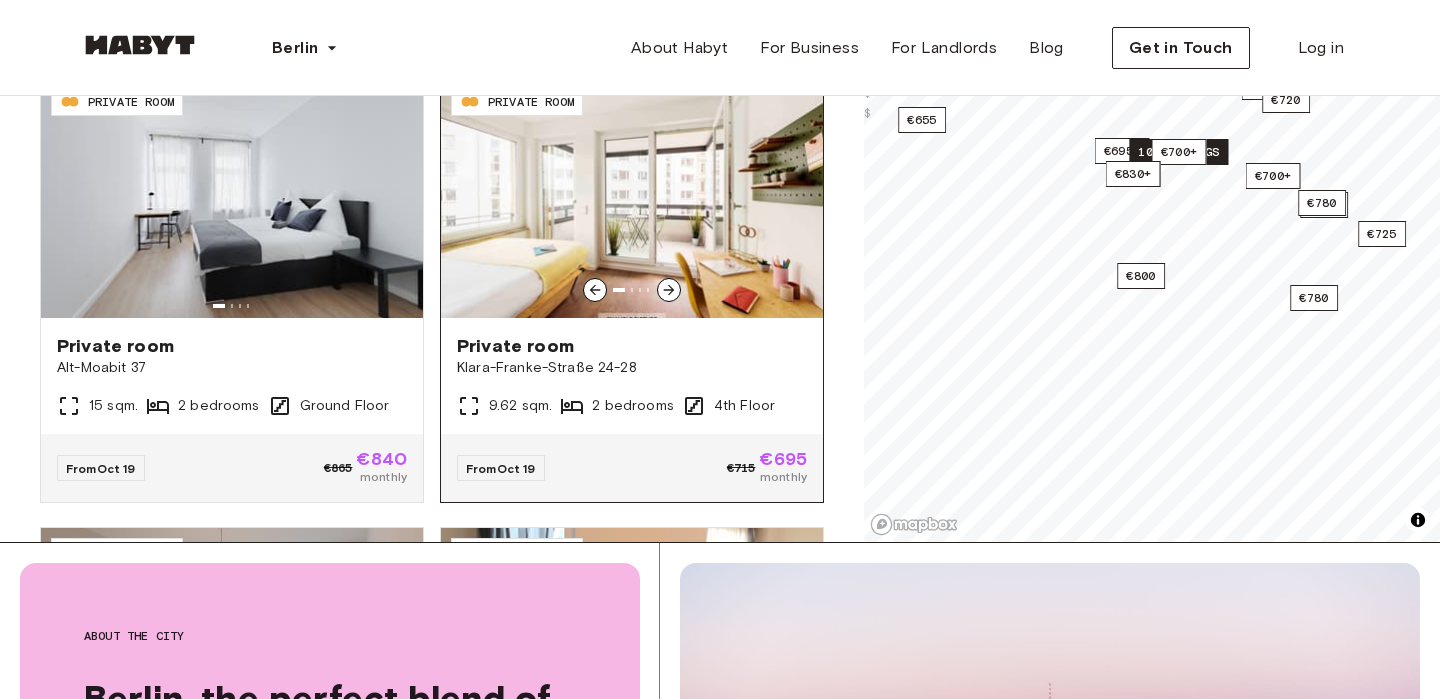 click 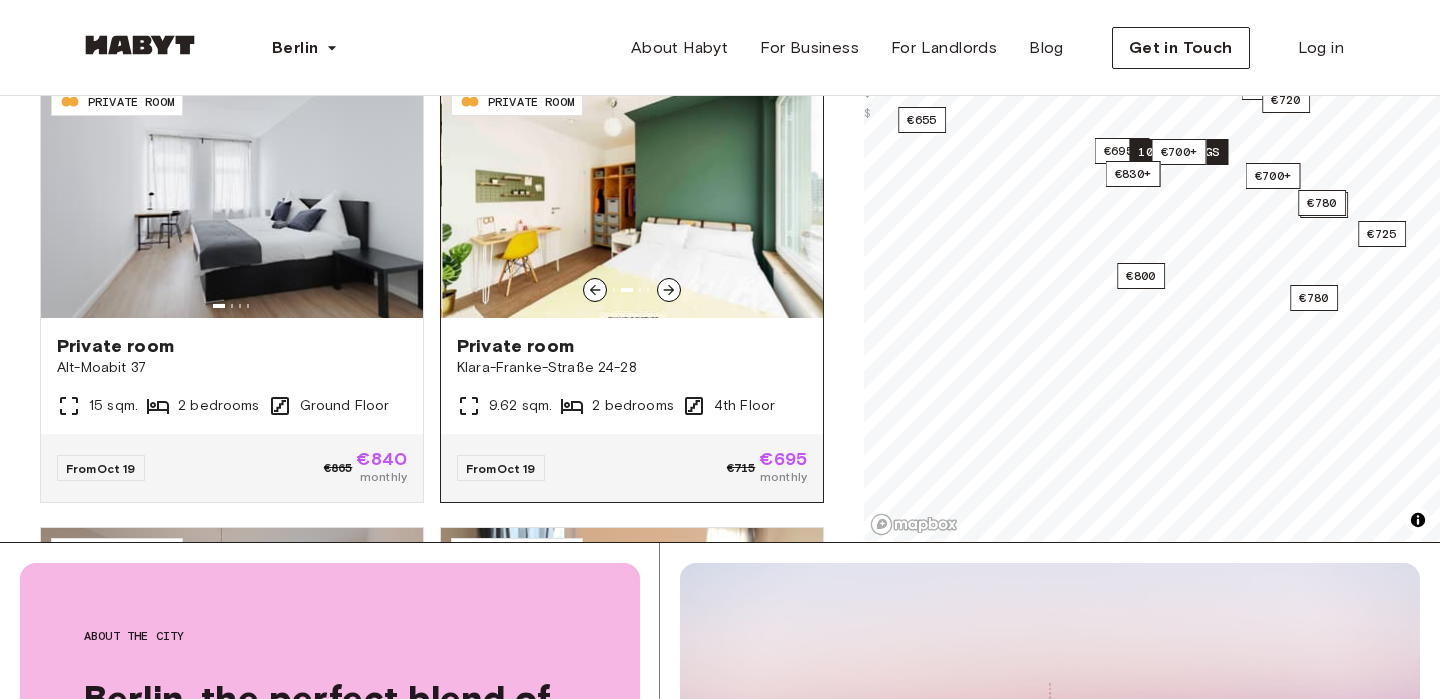 click 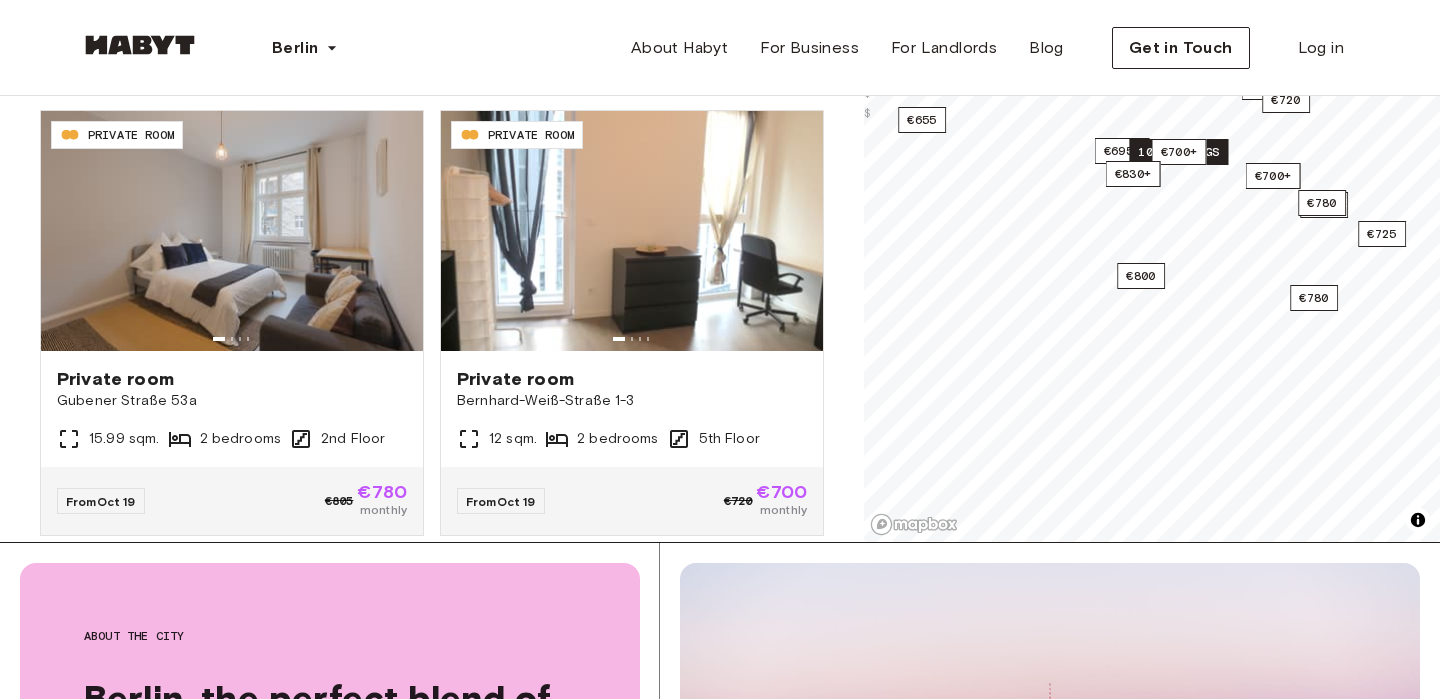 scroll, scrollTop: 4686, scrollLeft: 0, axis: vertical 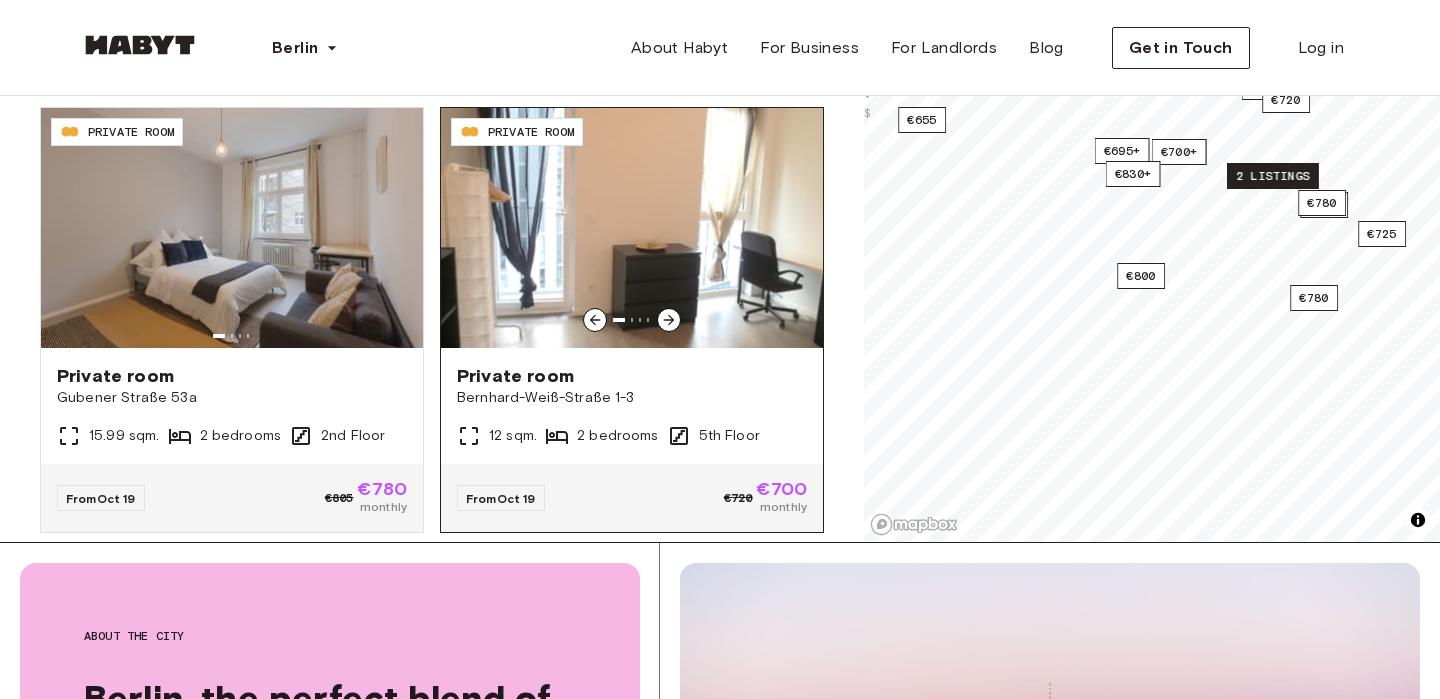 click 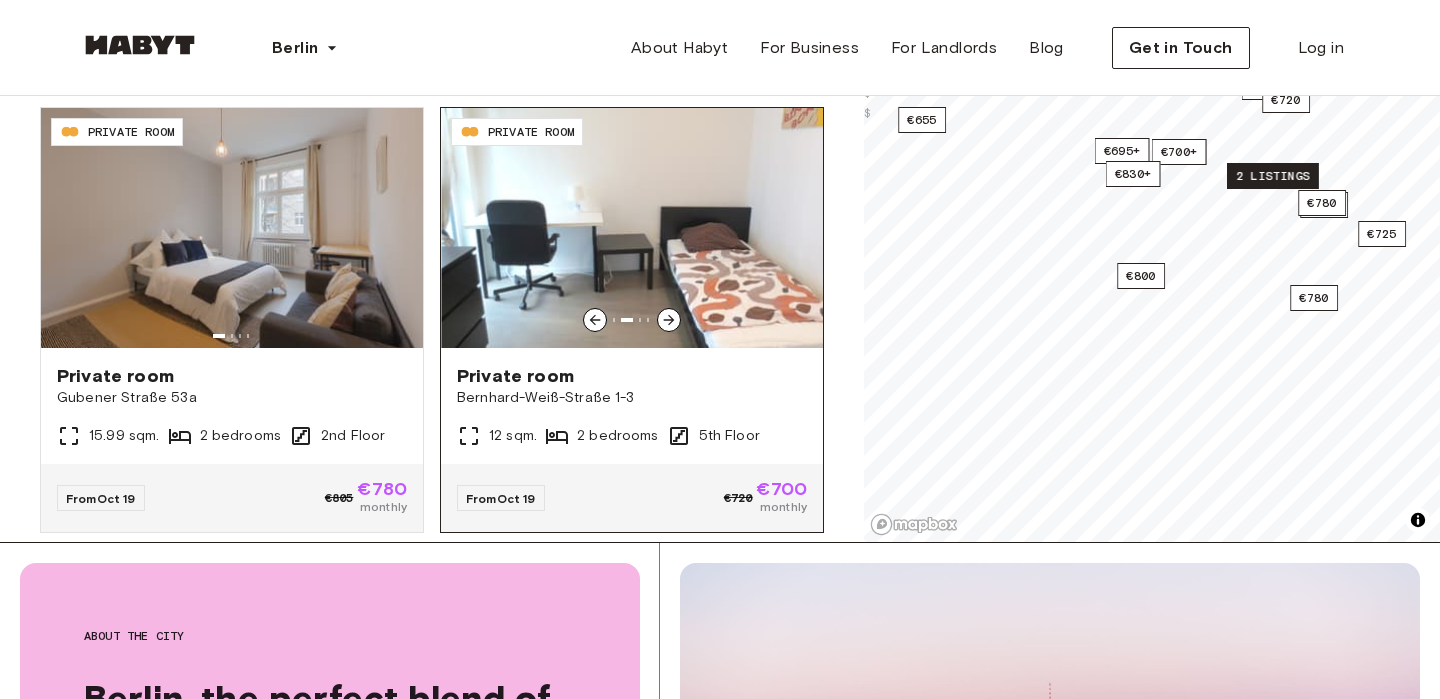 click 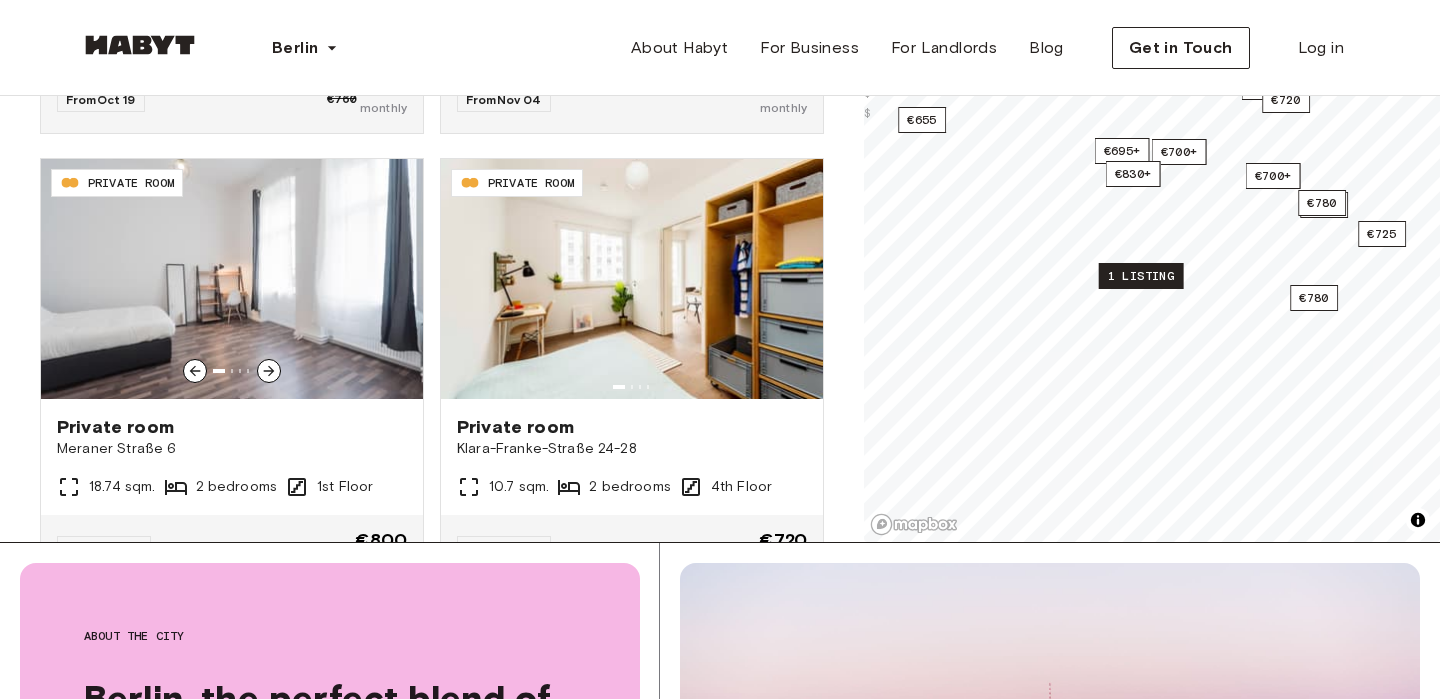 scroll, scrollTop: 5627, scrollLeft: 0, axis: vertical 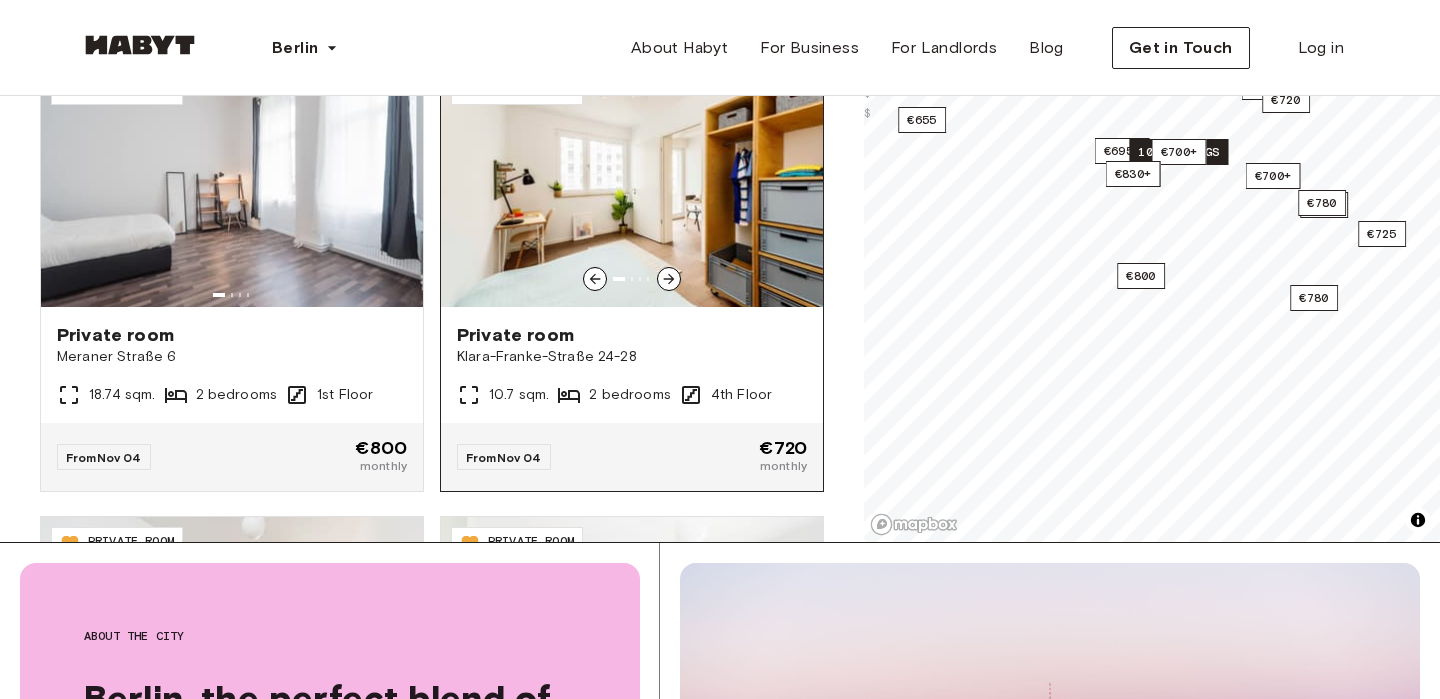 click on "2 bedrooms" at bounding box center [630, 395] 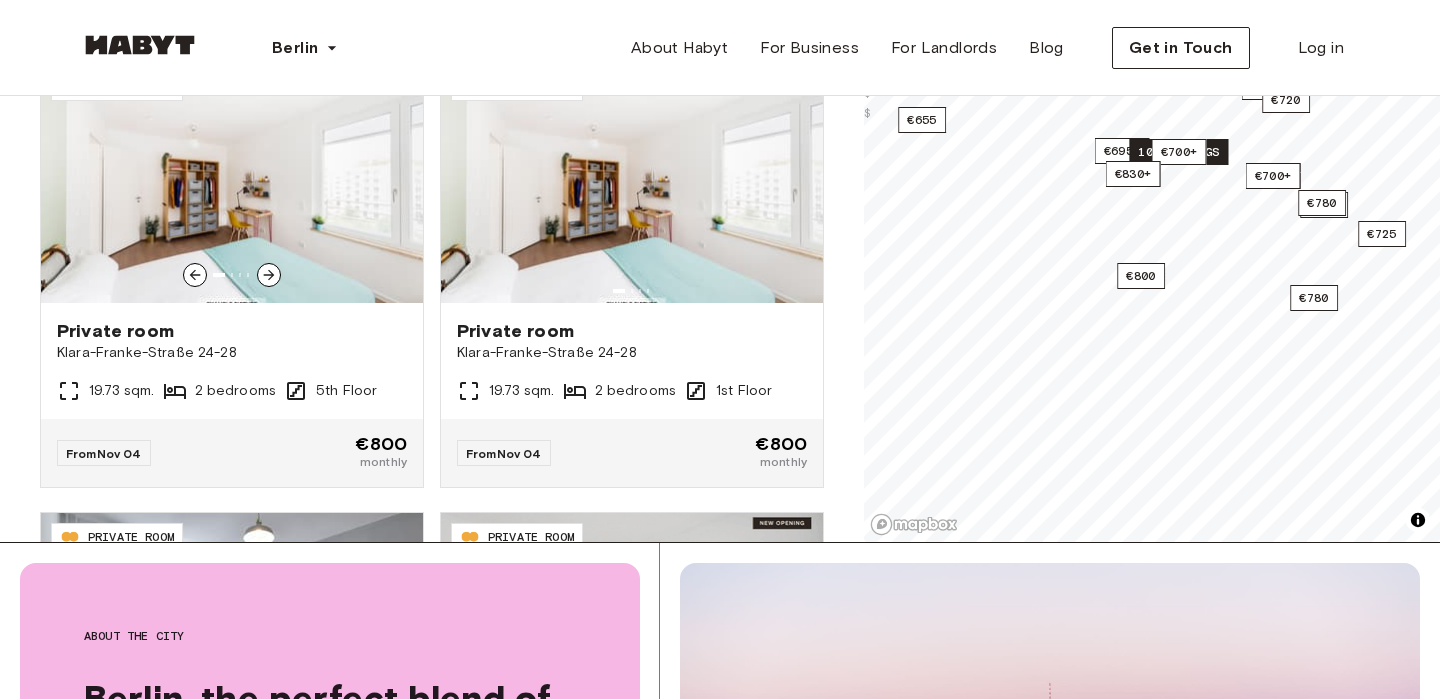 scroll, scrollTop: 6529, scrollLeft: 0, axis: vertical 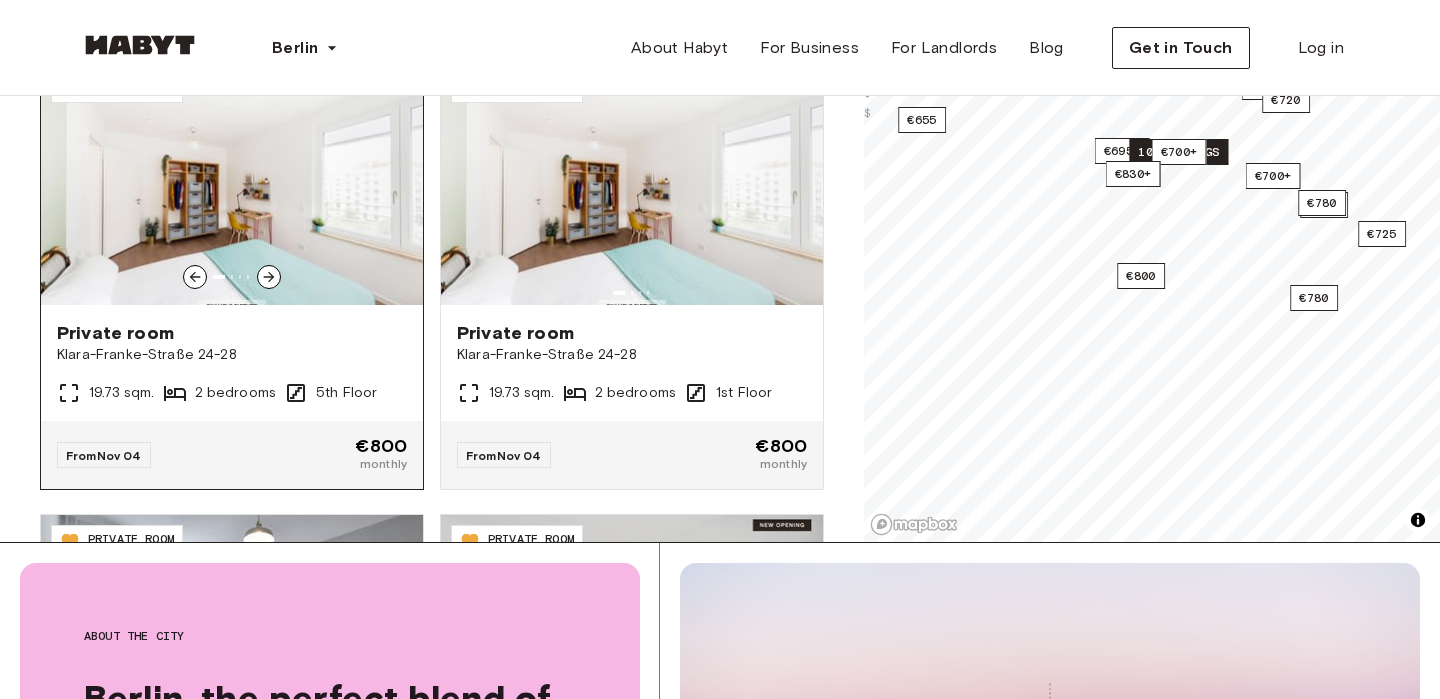 click on "Klara-Franke-Straße 24-28" at bounding box center (232, 355) 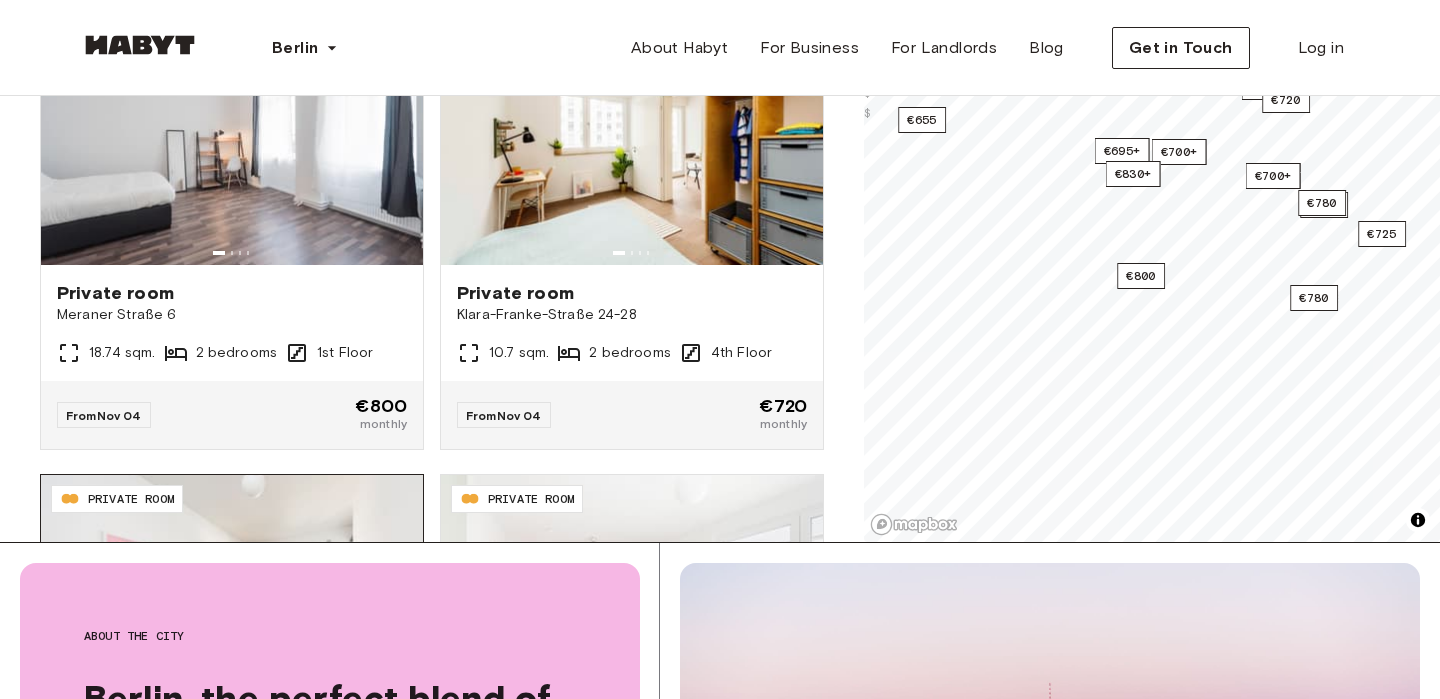 scroll, scrollTop: 5606, scrollLeft: 0, axis: vertical 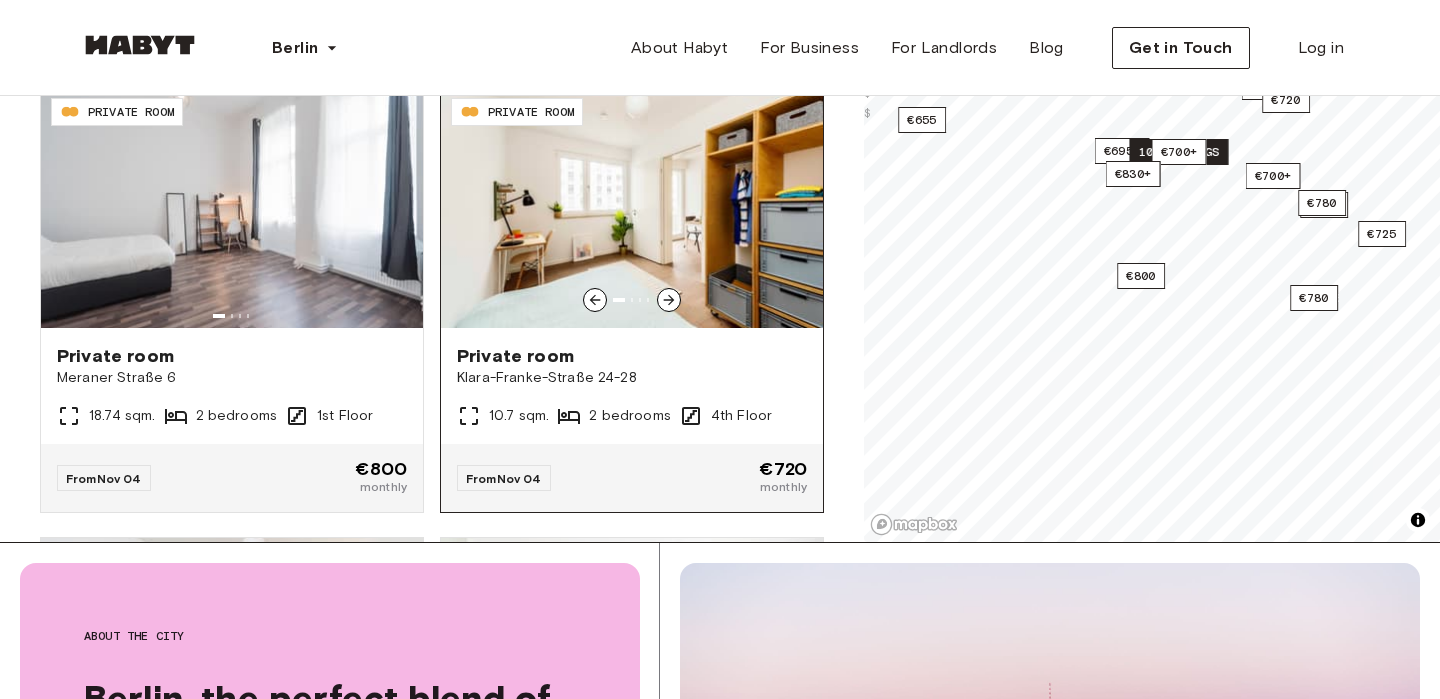 click at bounding box center [632, 208] 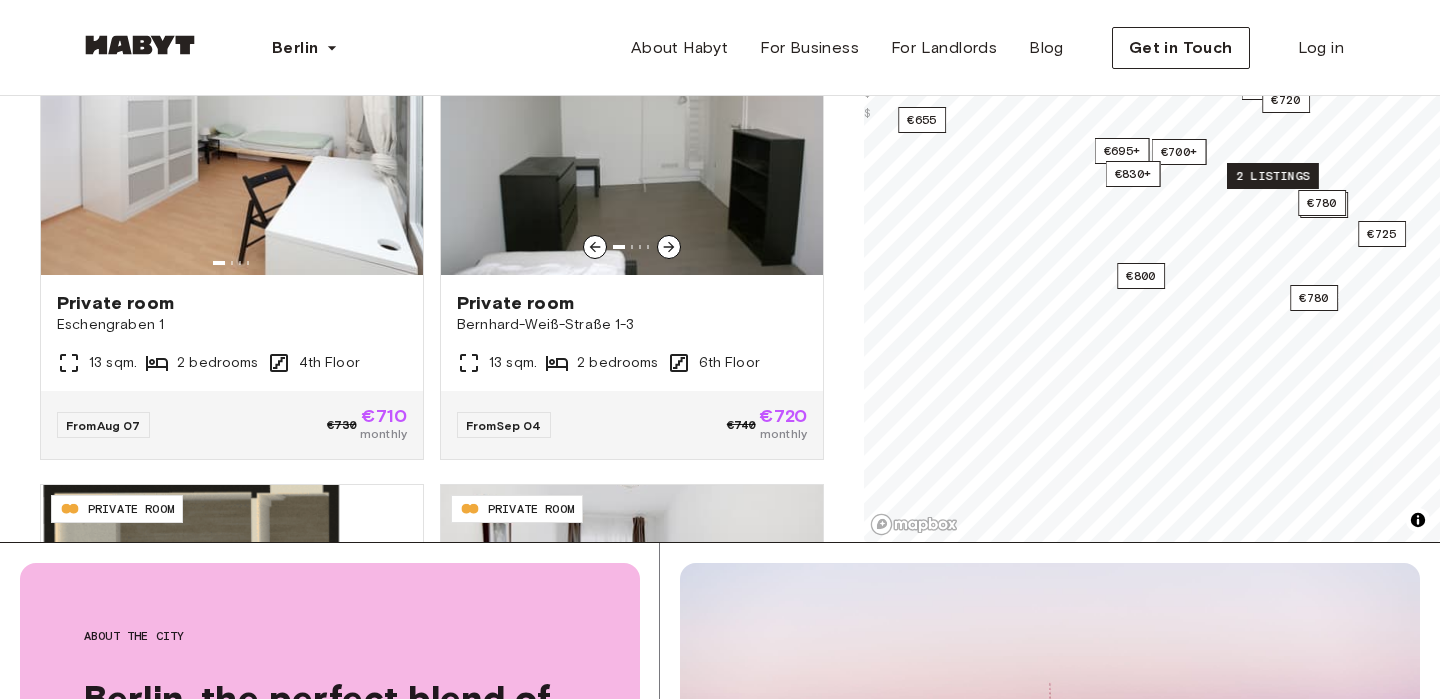 scroll, scrollTop: 0, scrollLeft: 0, axis: both 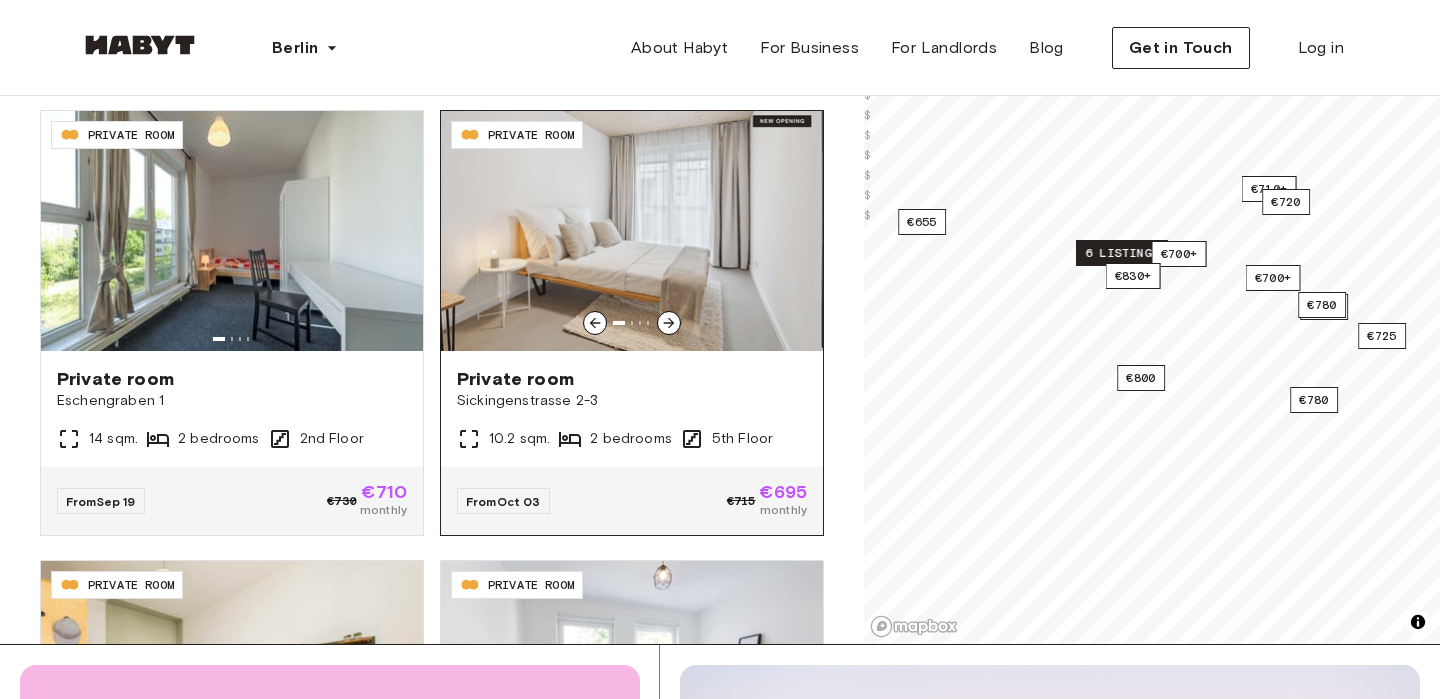 click on "Private room" at bounding box center [632, 379] 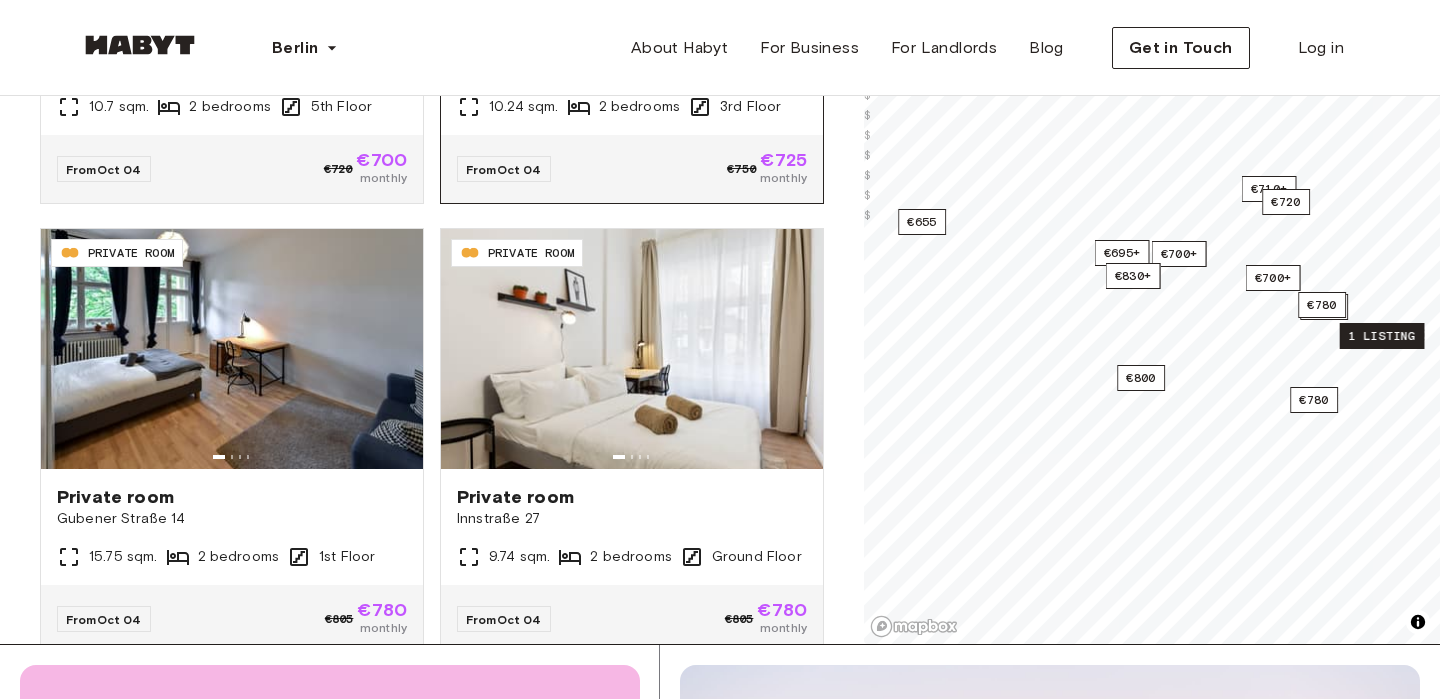 scroll, scrollTop: 2891, scrollLeft: 0, axis: vertical 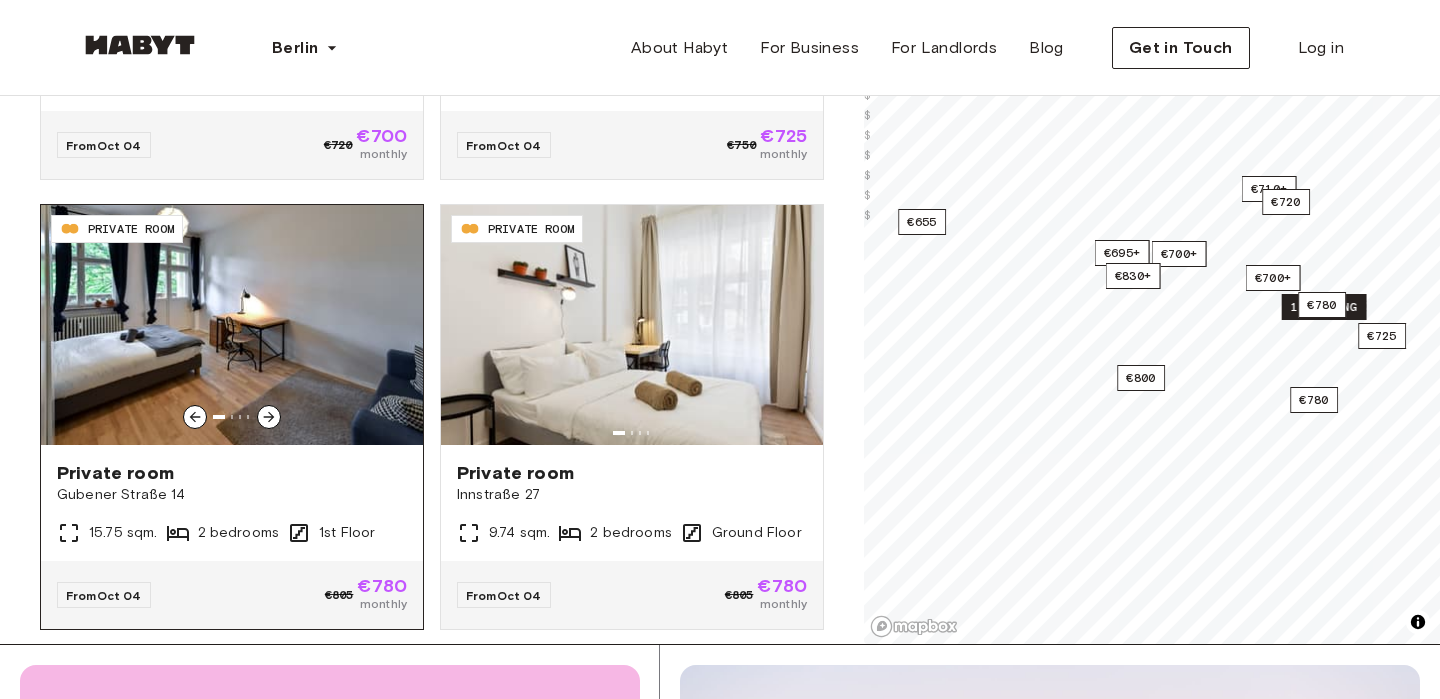 click on "Private room" at bounding box center (232, 473) 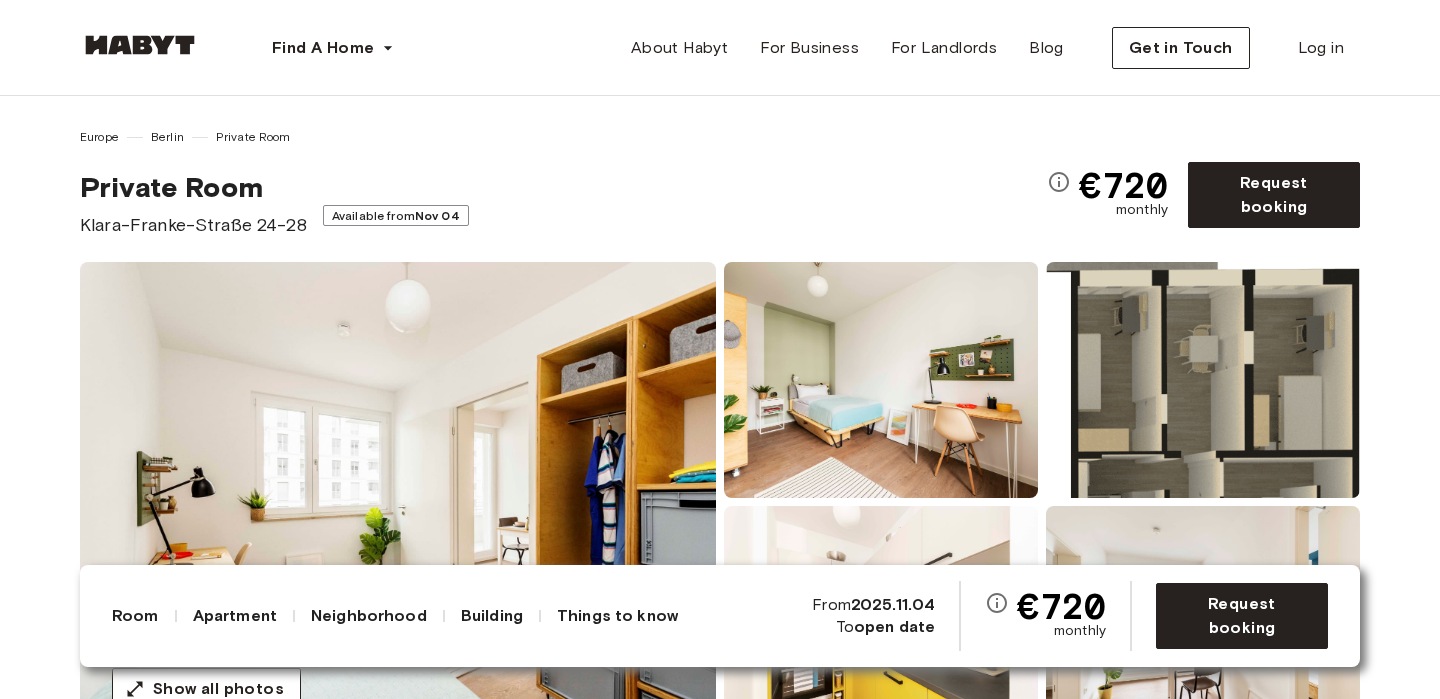 scroll, scrollTop: 359, scrollLeft: 0, axis: vertical 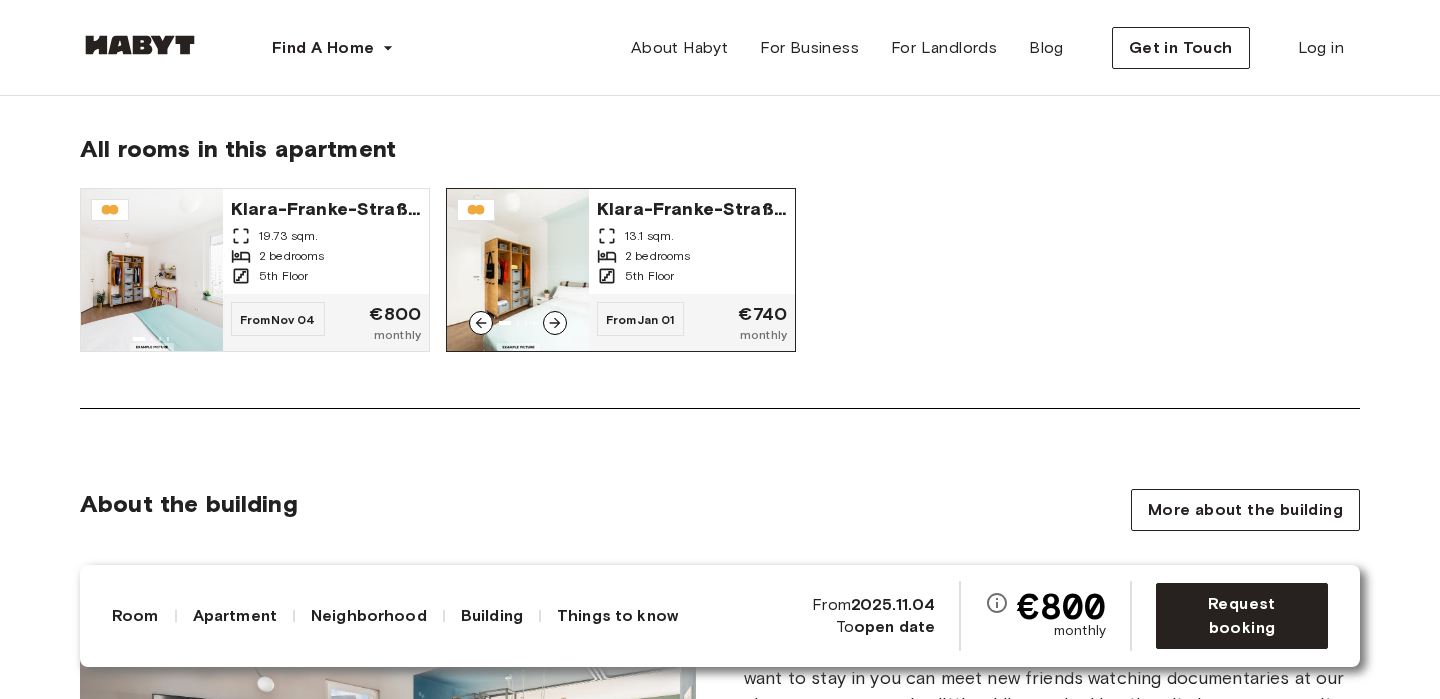 click on "2 bedrooms" at bounding box center (692, 256) 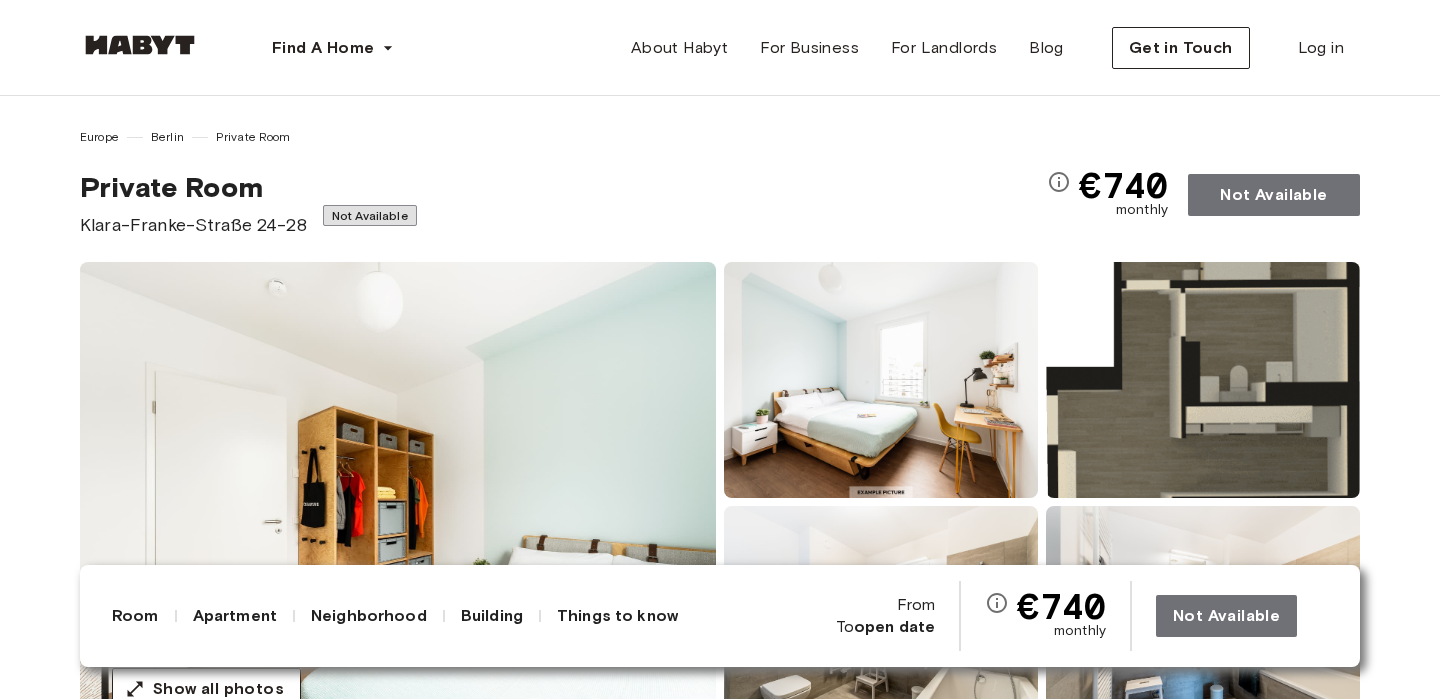 scroll, scrollTop: 0, scrollLeft: 0, axis: both 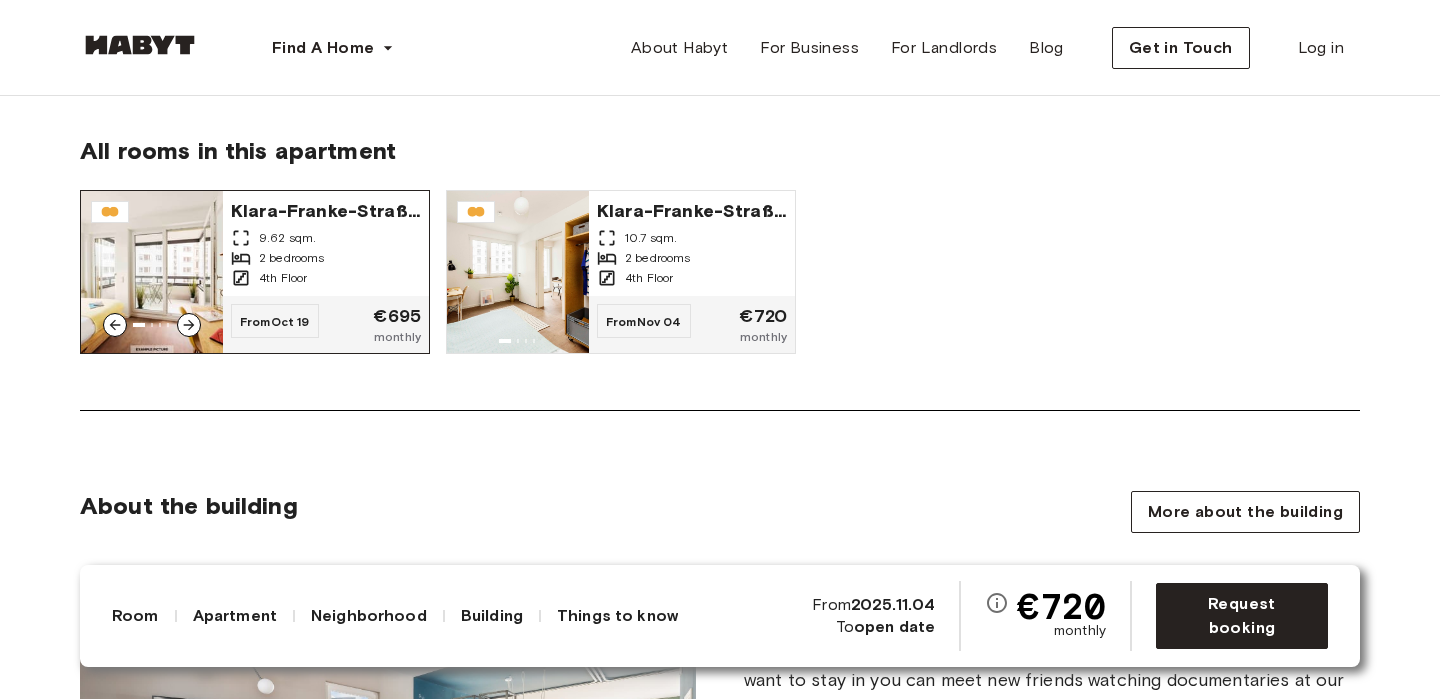 click on "9.62 sqm." at bounding box center [326, 238] 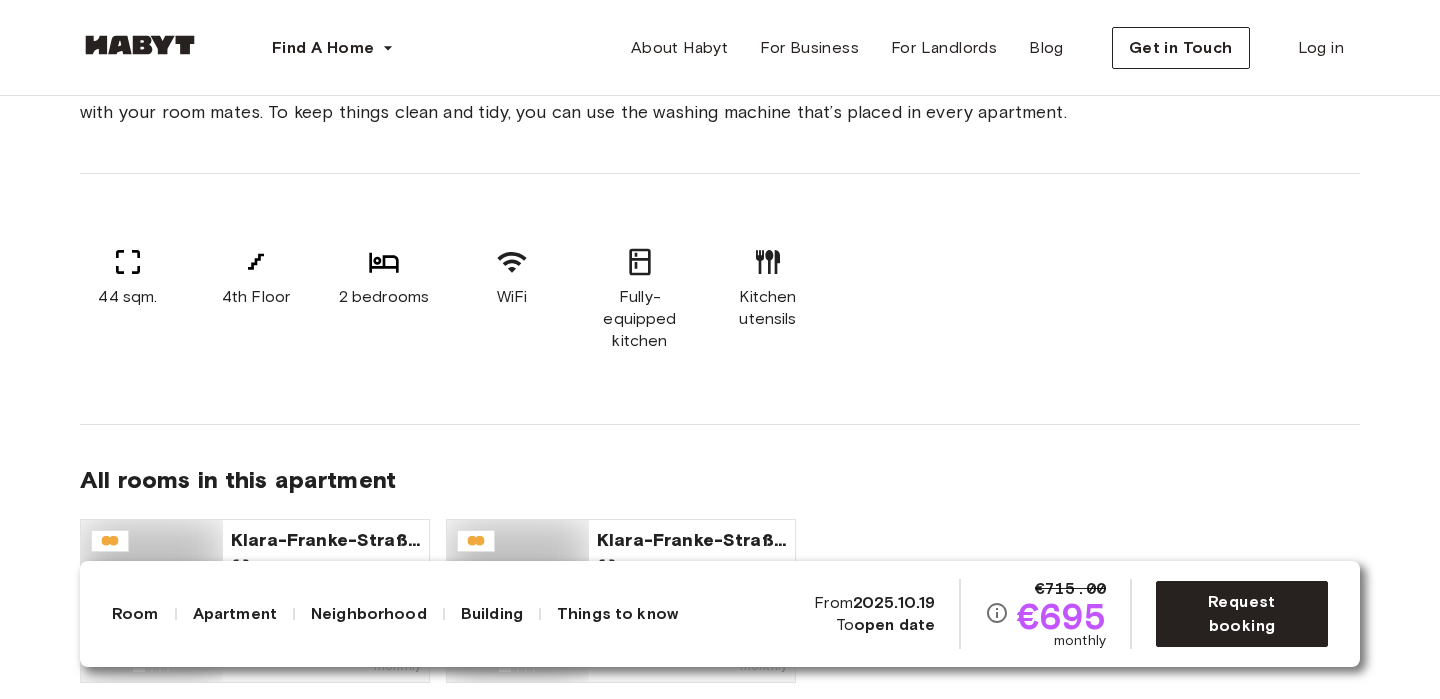 scroll, scrollTop: 0, scrollLeft: 0, axis: both 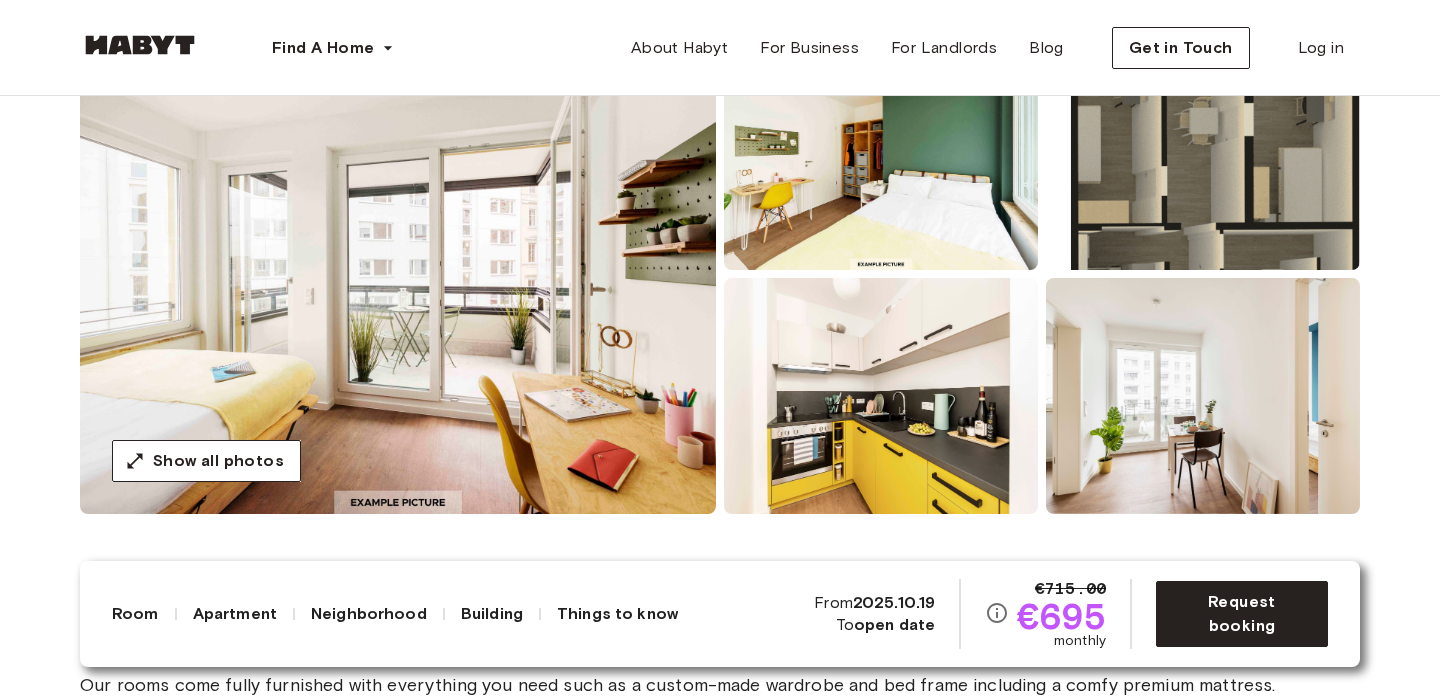 click at bounding box center [1203, 152] 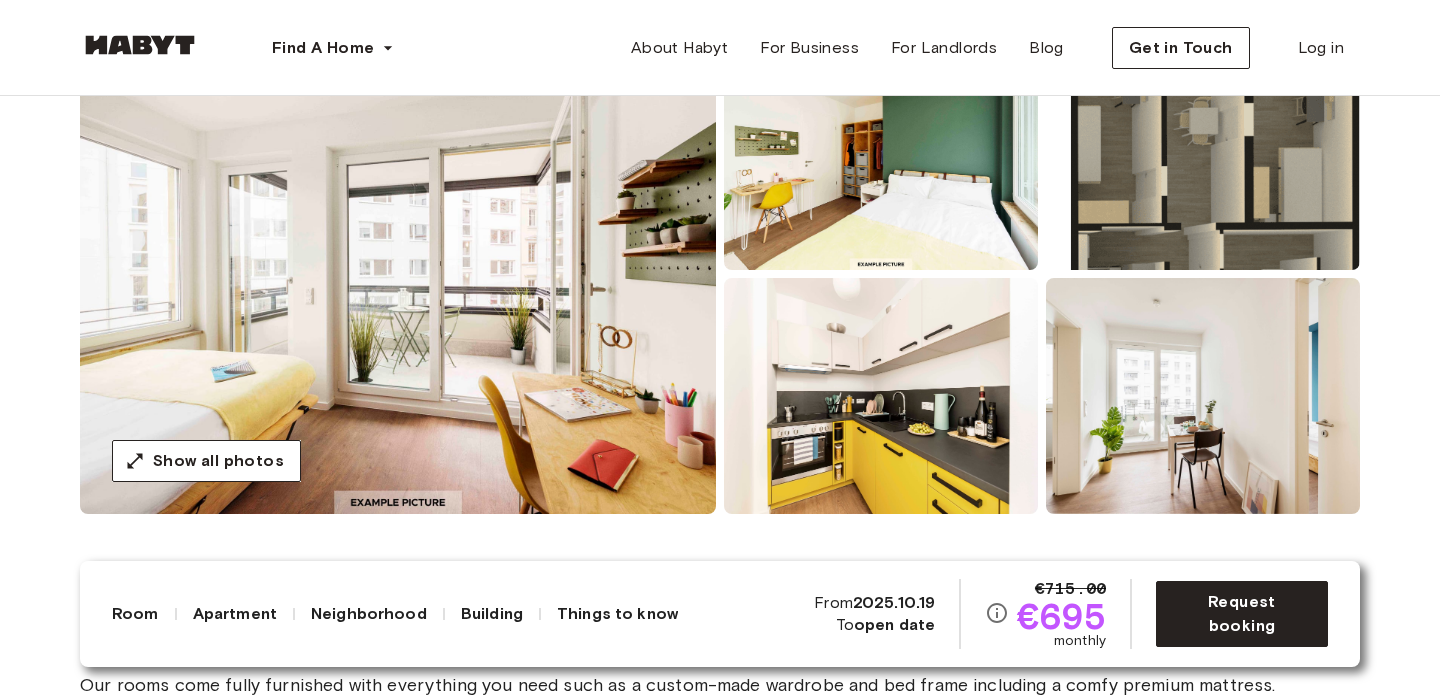 click at bounding box center (398, 274) 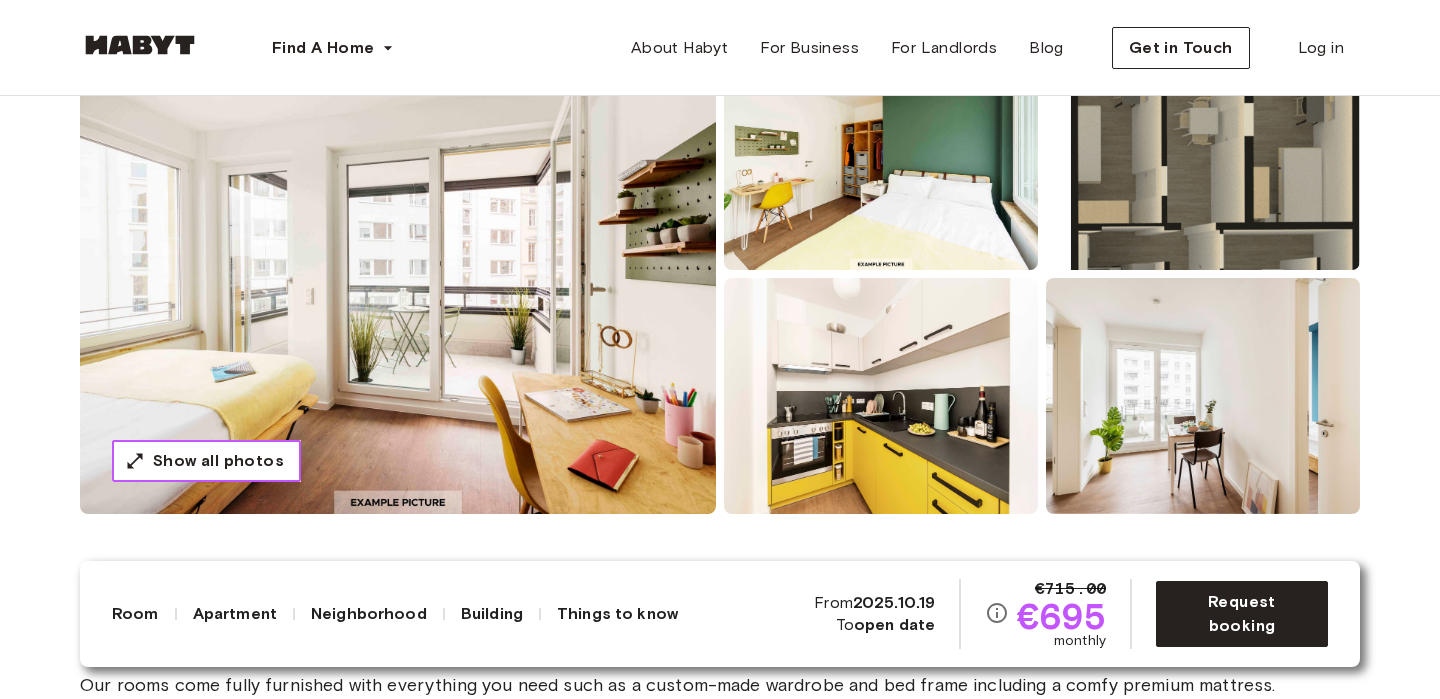 click on "Show all photos" at bounding box center (218, 461) 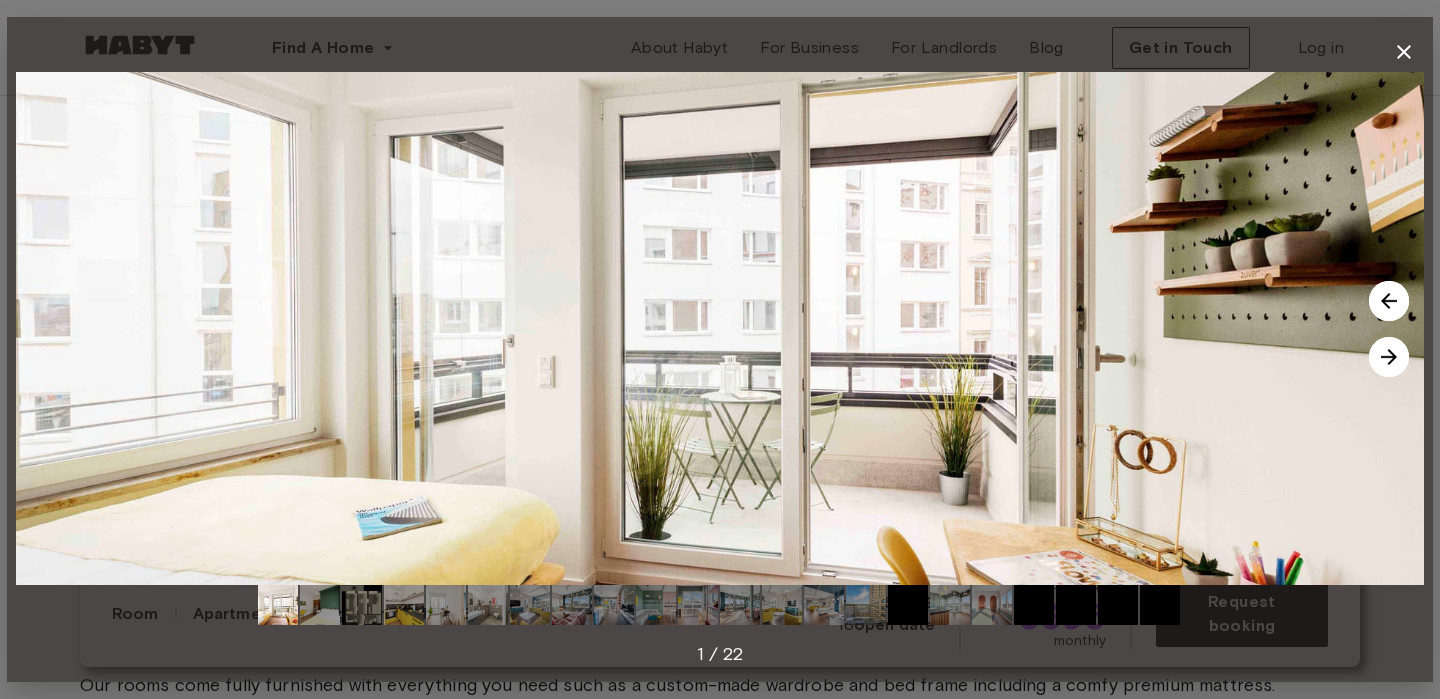 click at bounding box center [1389, 357] 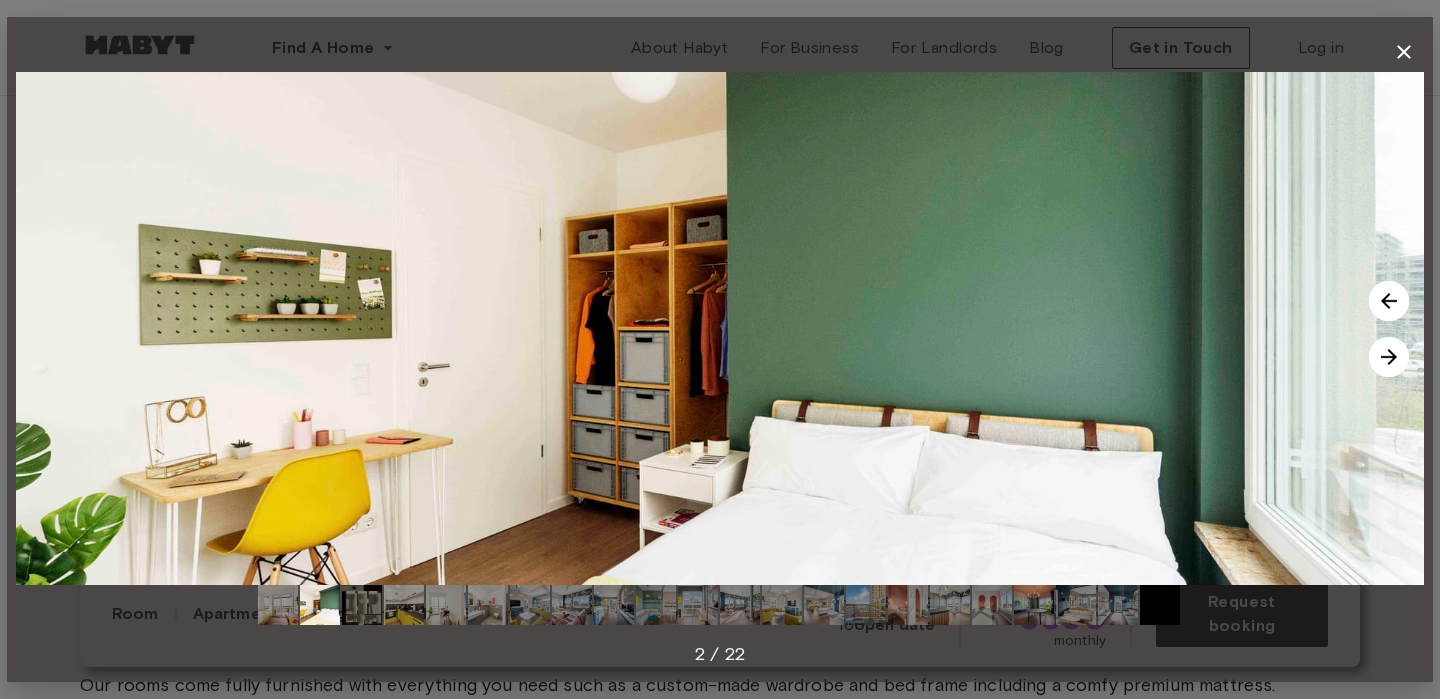 click at bounding box center [1389, 357] 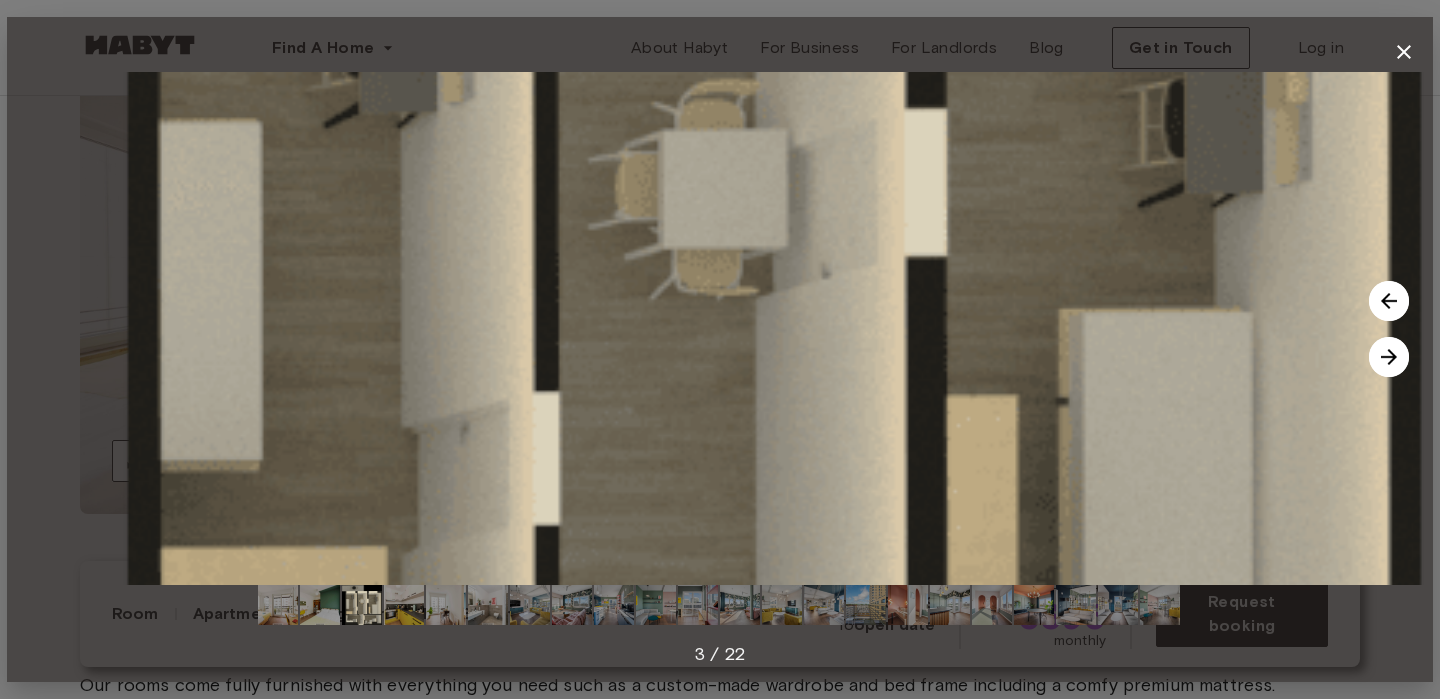 click at bounding box center [1389, 357] 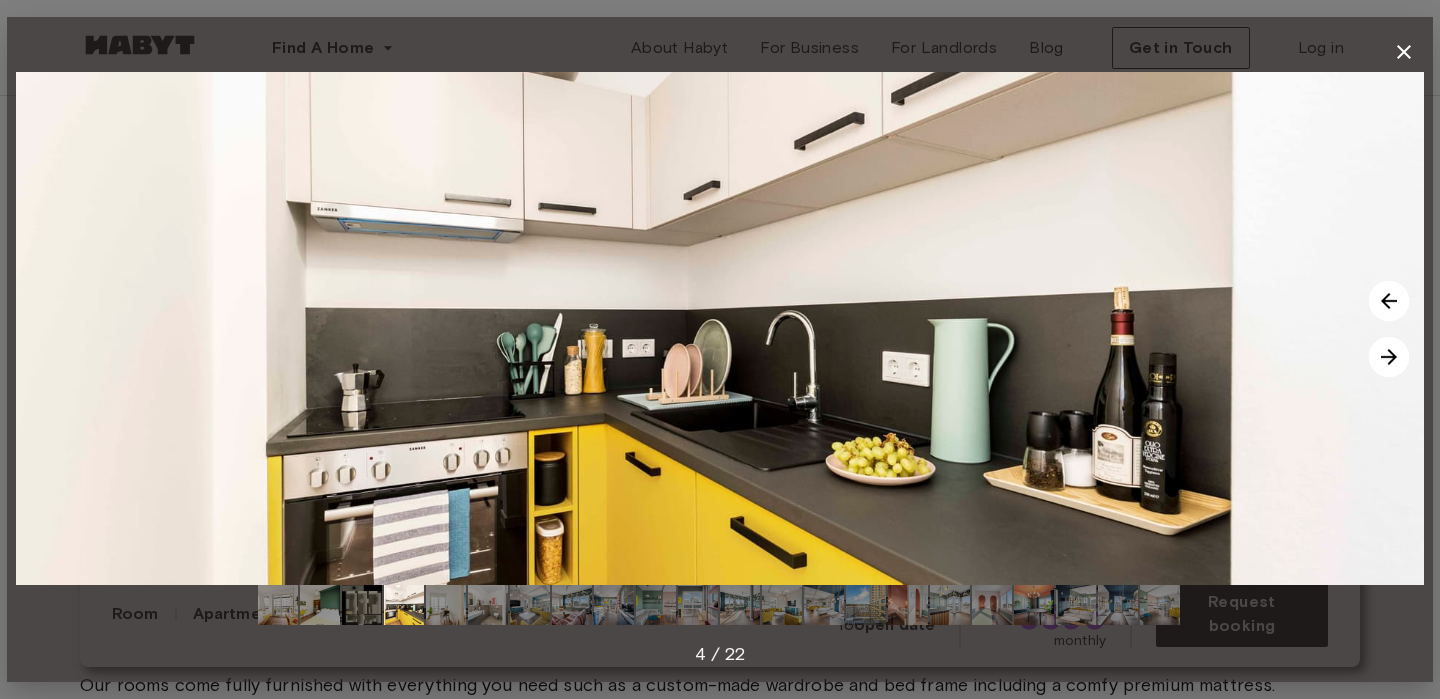 click at bounding box center [1389, 357] 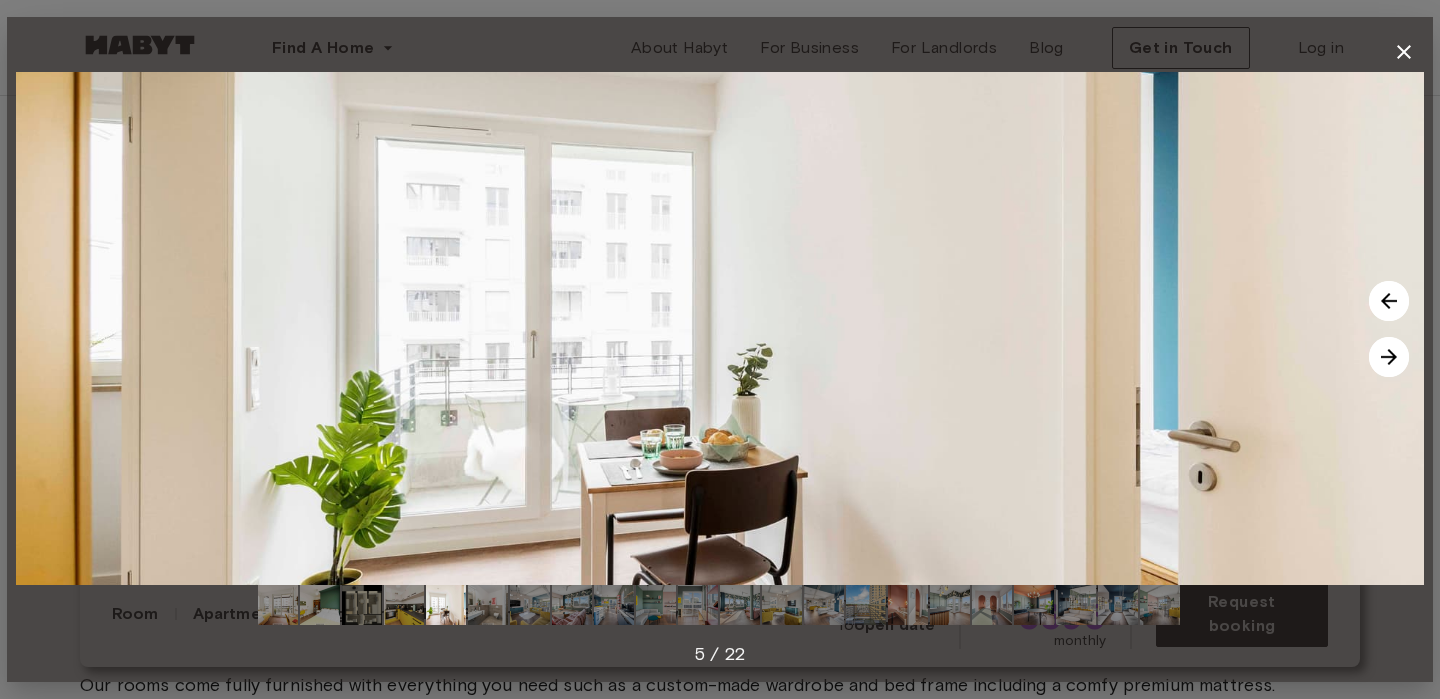 click at bounding box center (1389, 357) 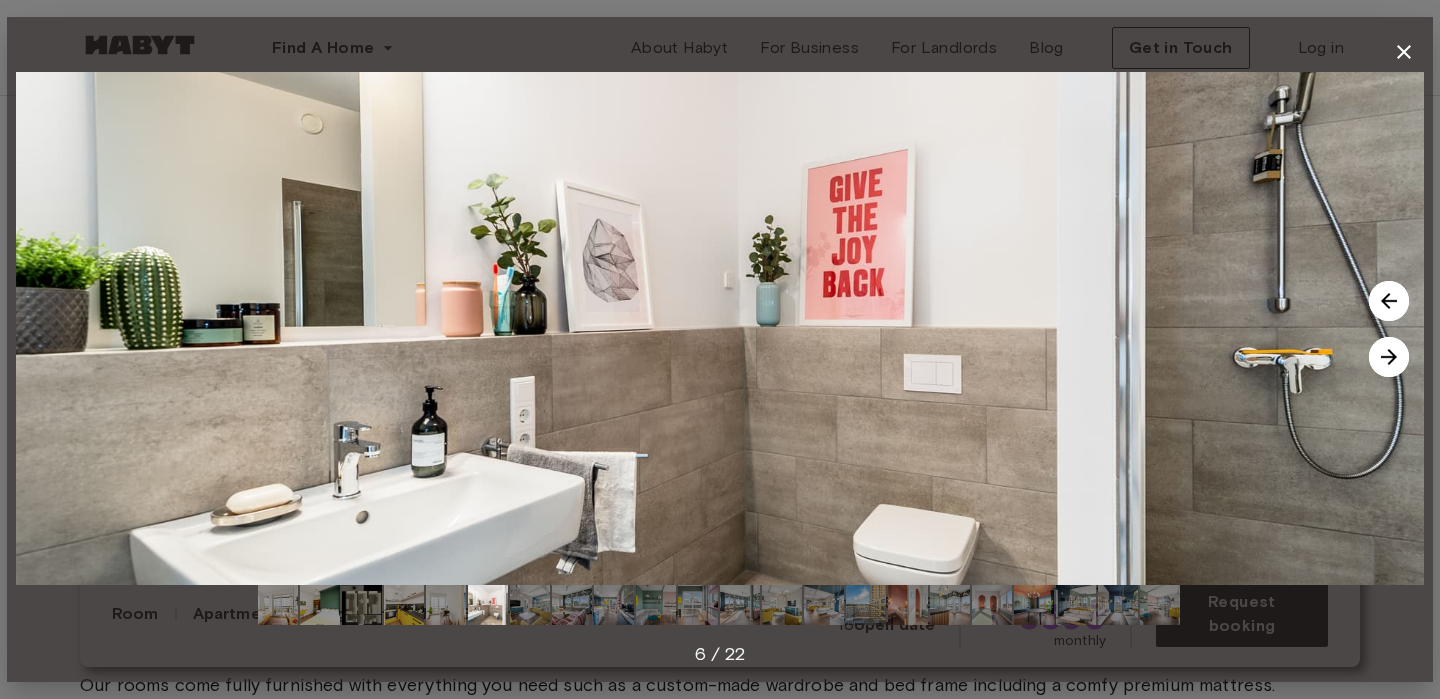 click at bounding box center (1389, 357) 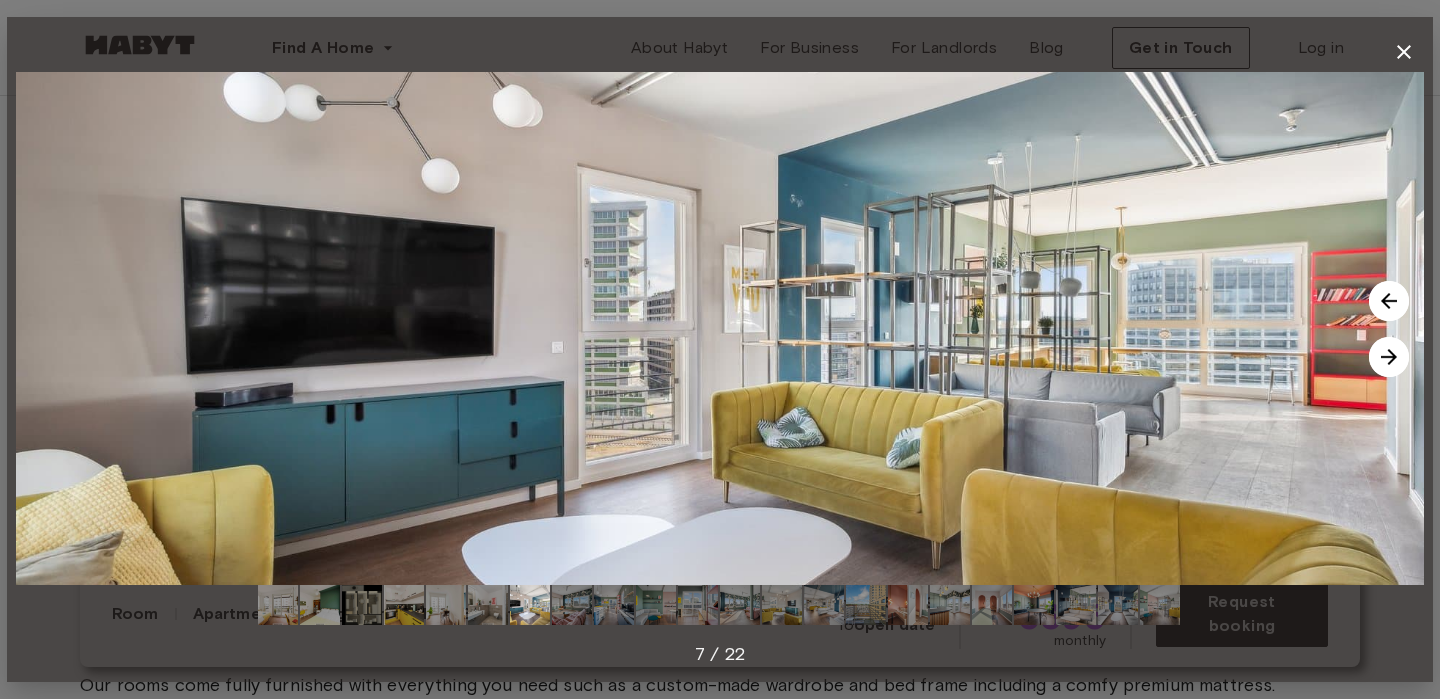 click at bounding box center [1389, 357] 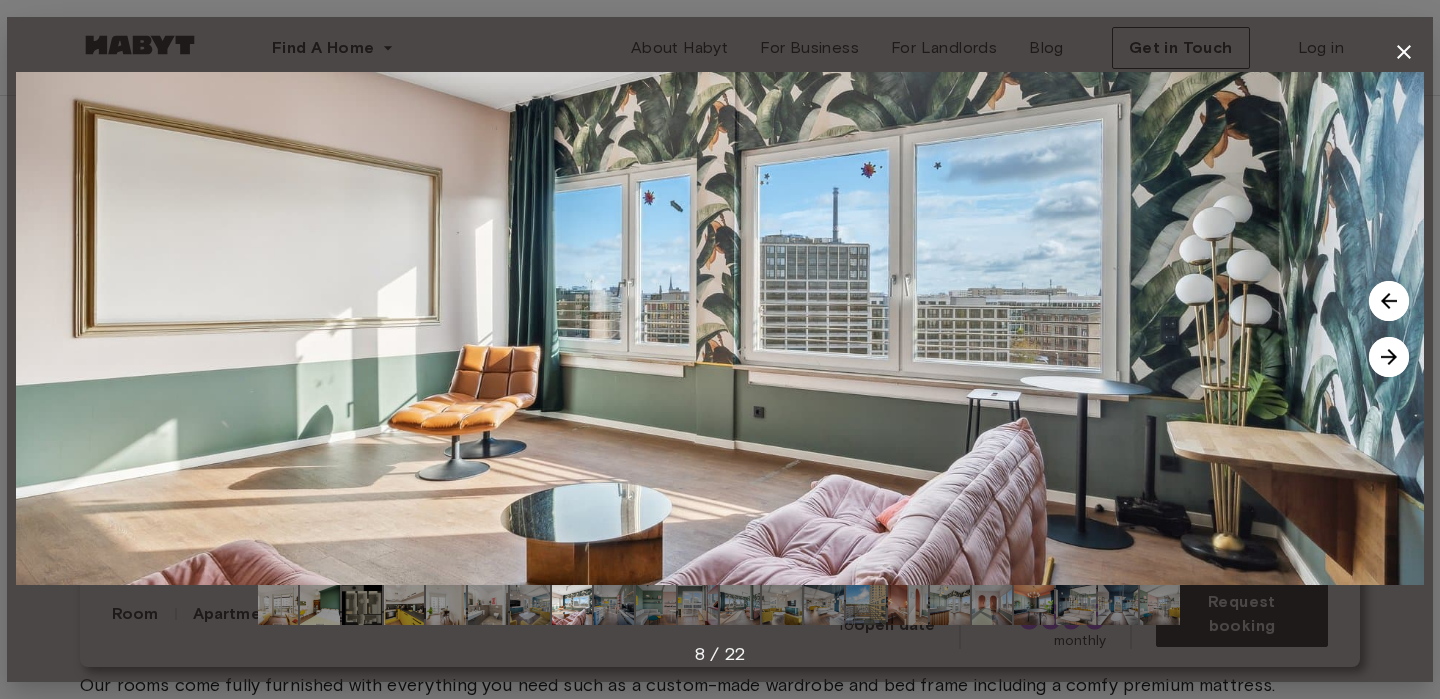 click at bounding box center (1389, 357) 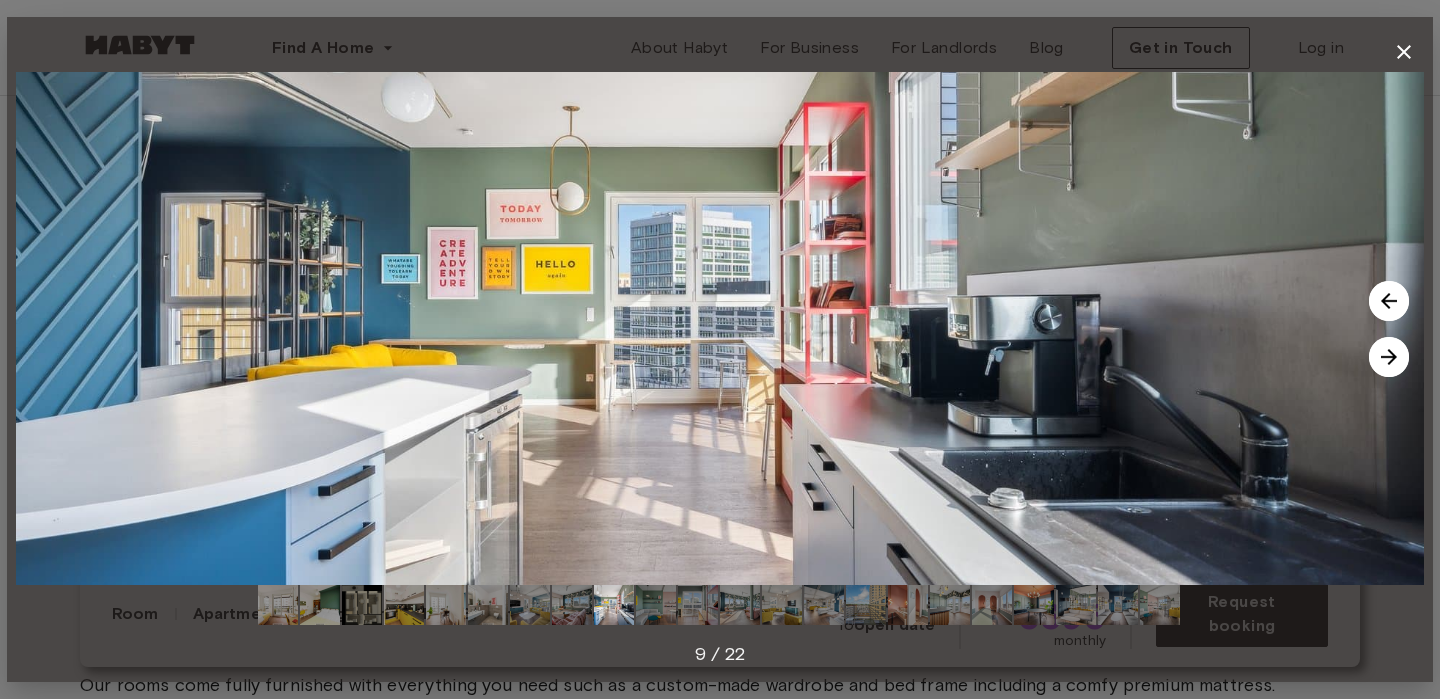 click at bounding box center (1389, 357) 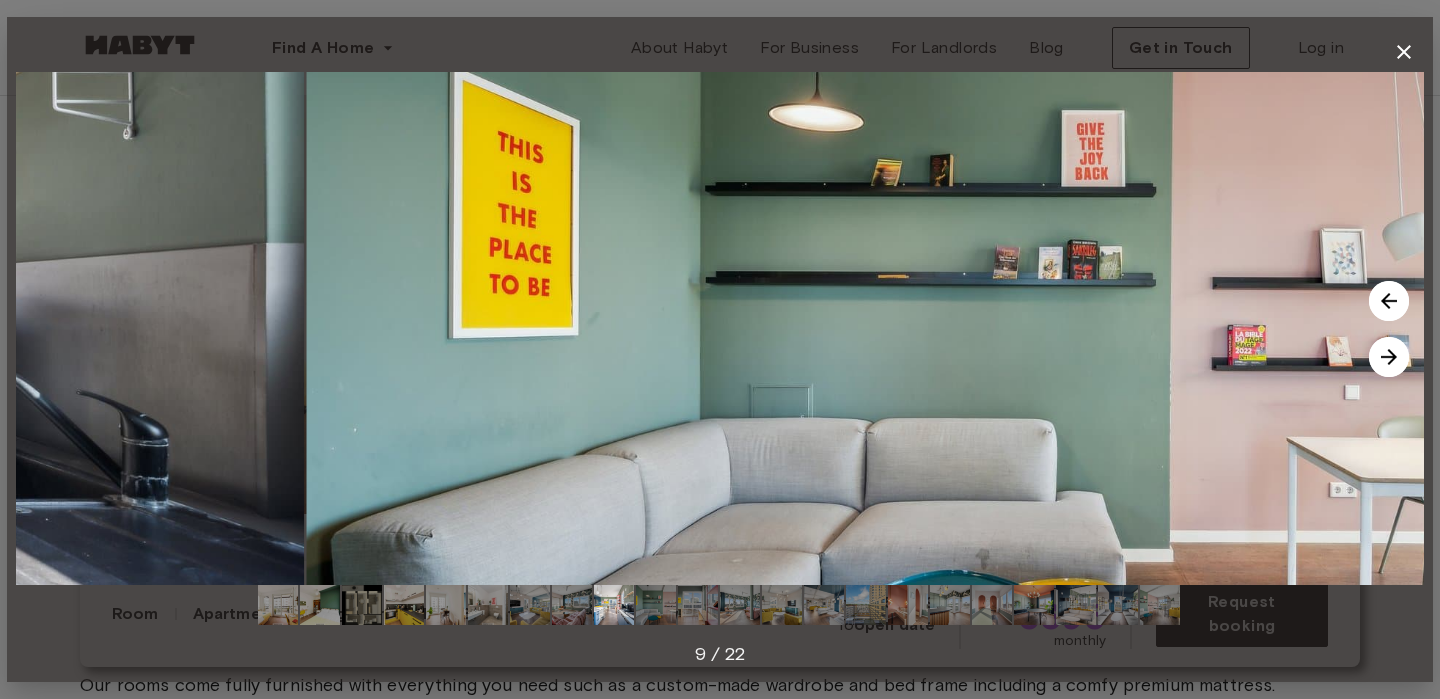 click at bounding box center (1389, 357) 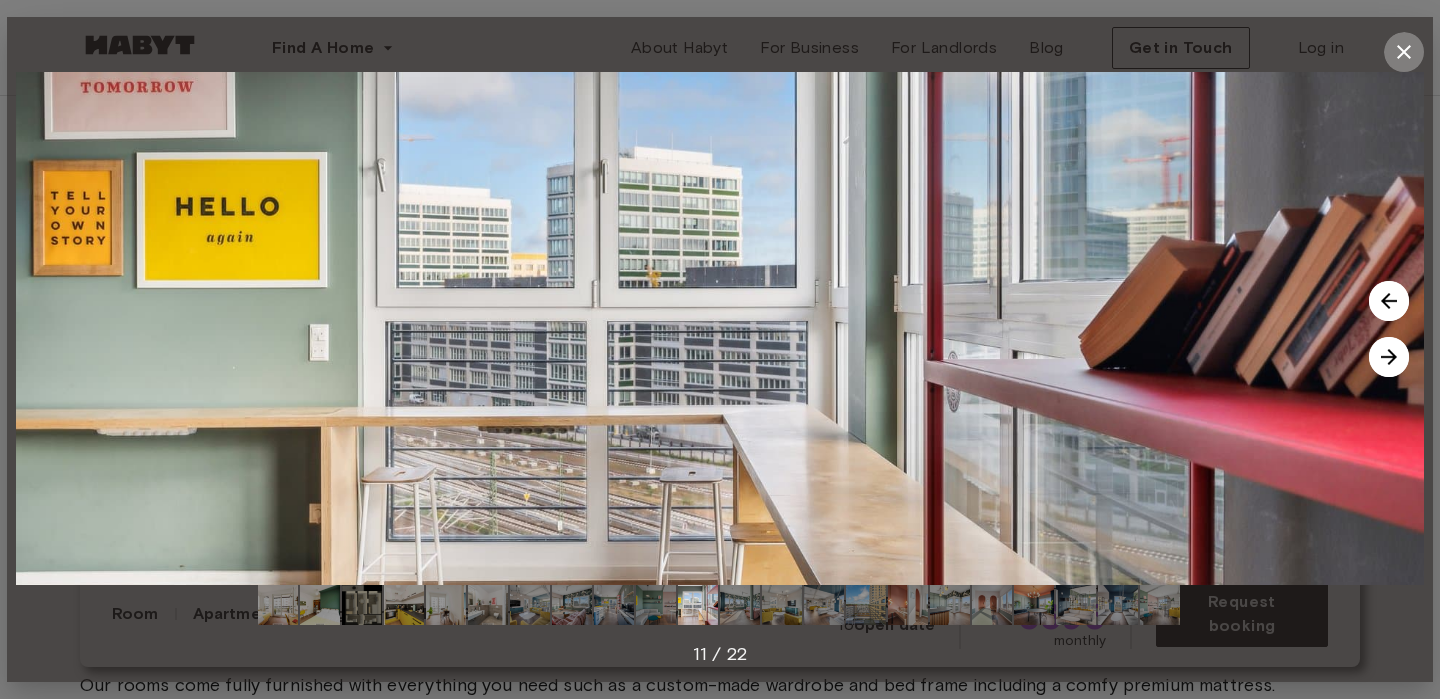 click at bounding box center (1404, 52) 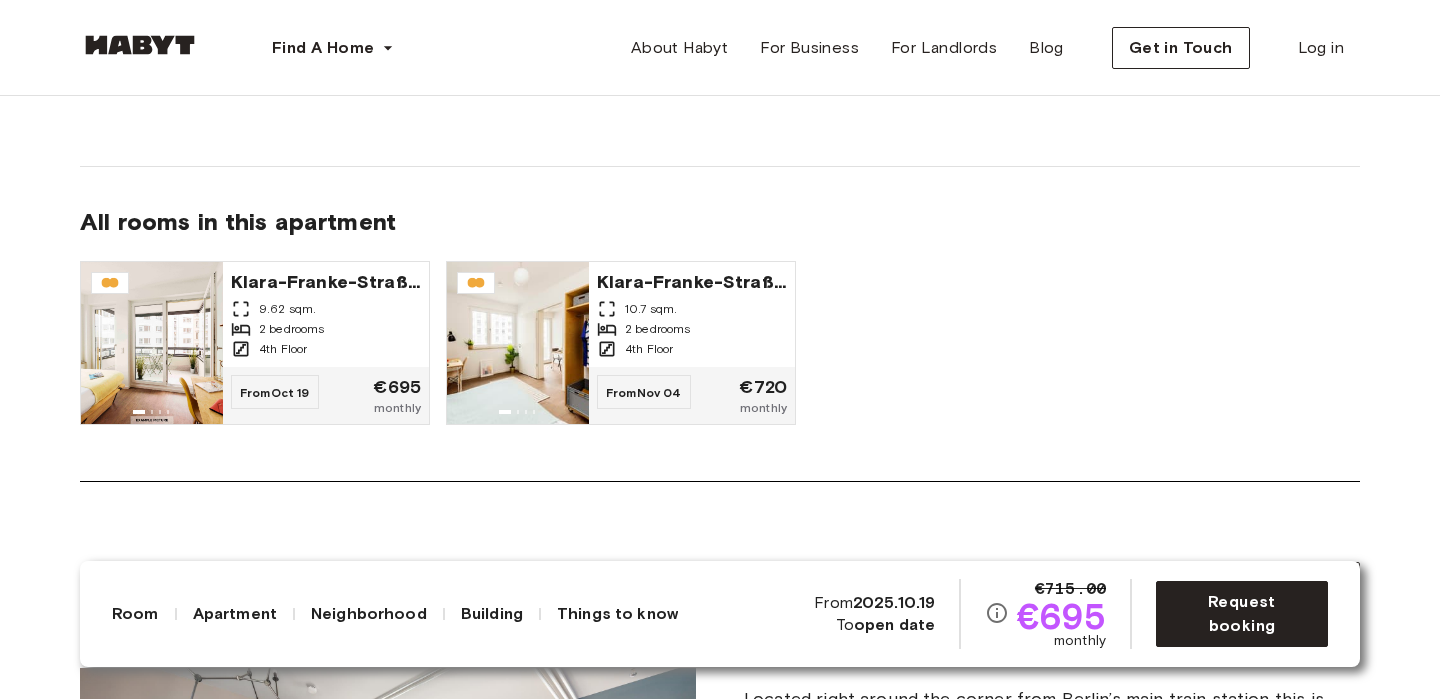 scroll, scrollTop: 1715, scrollLeft: 0, axis: vertical 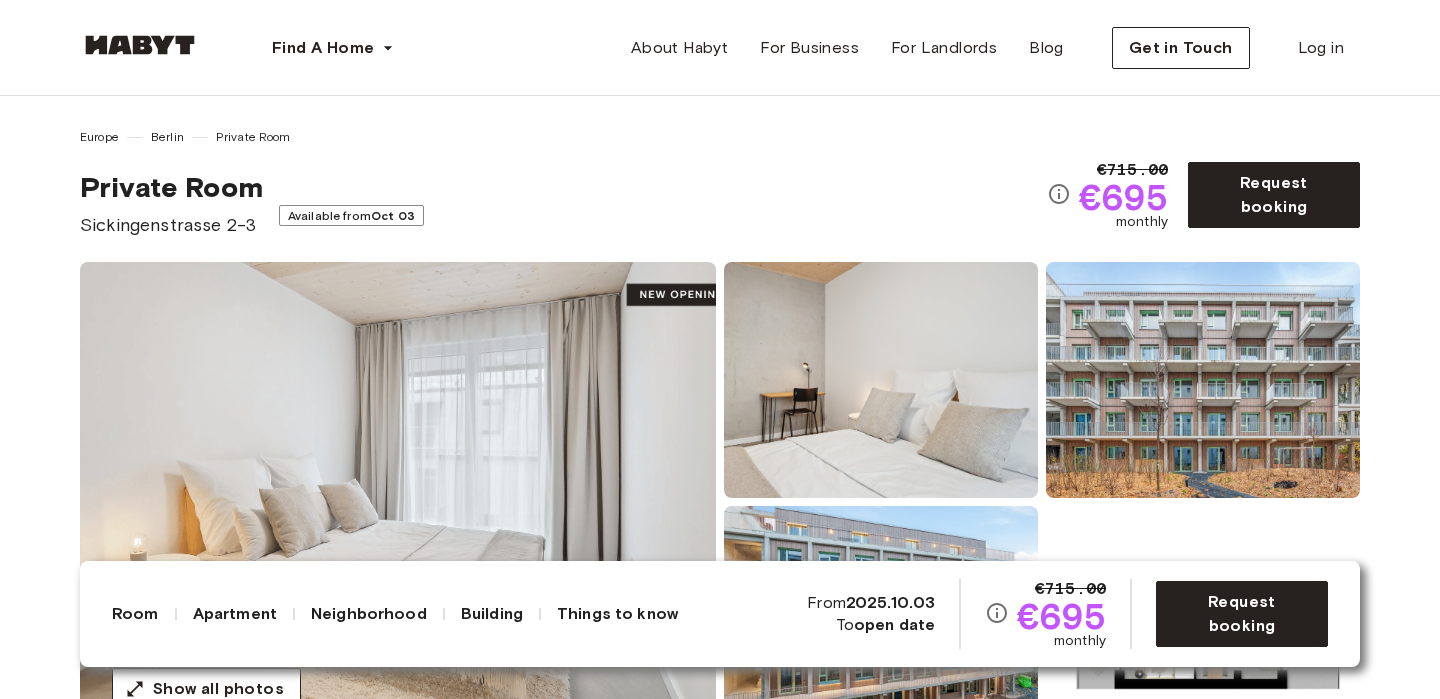 click on "Building" at bounding box center [492, 614] 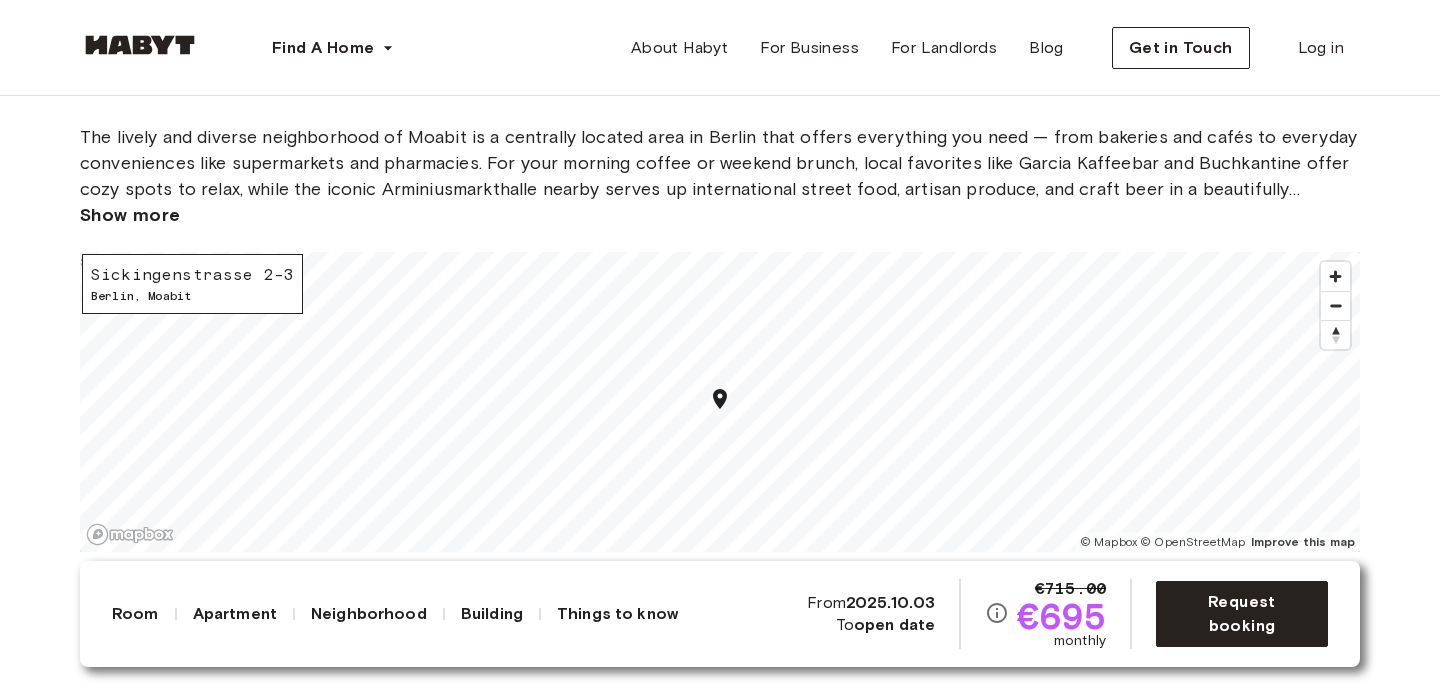 scroll, scrollTop: 2832, scrollLeft: 0, axis: vertical 